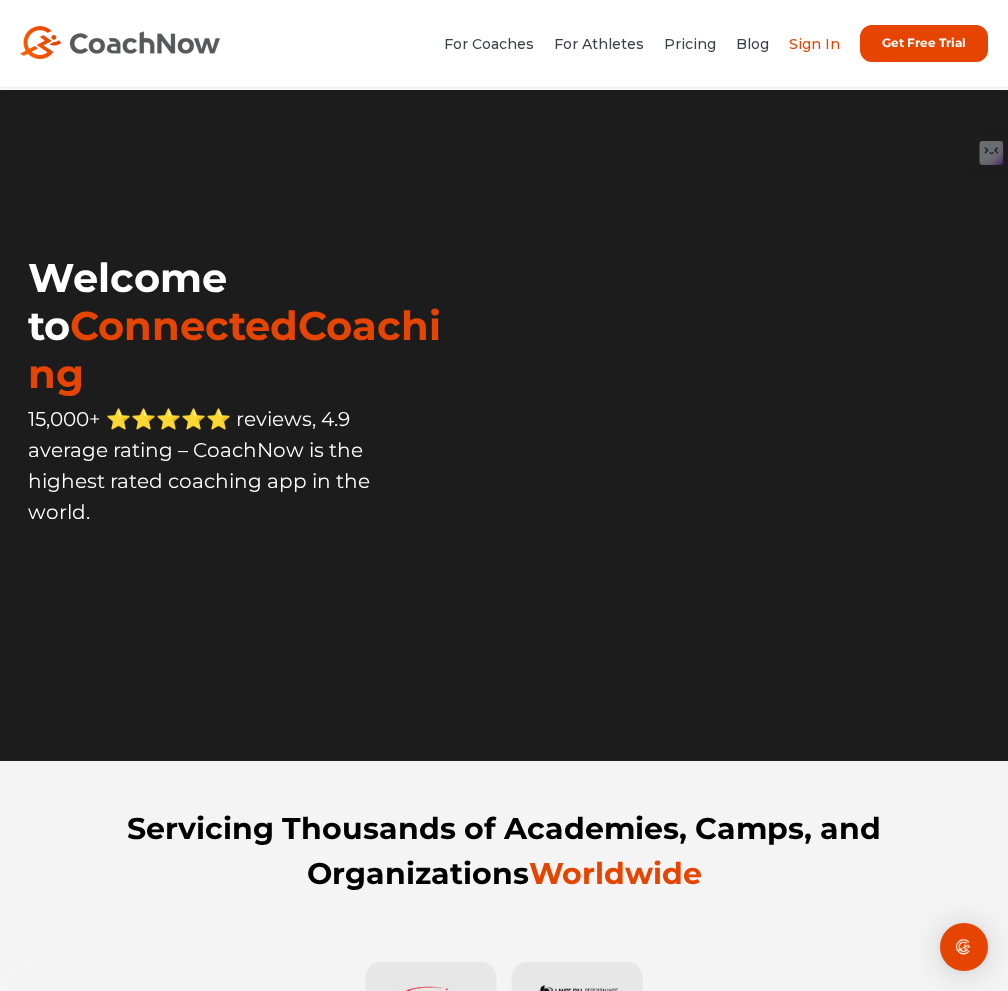 scroll, scrollTop: 0, scrollLeft: 0, axis: both 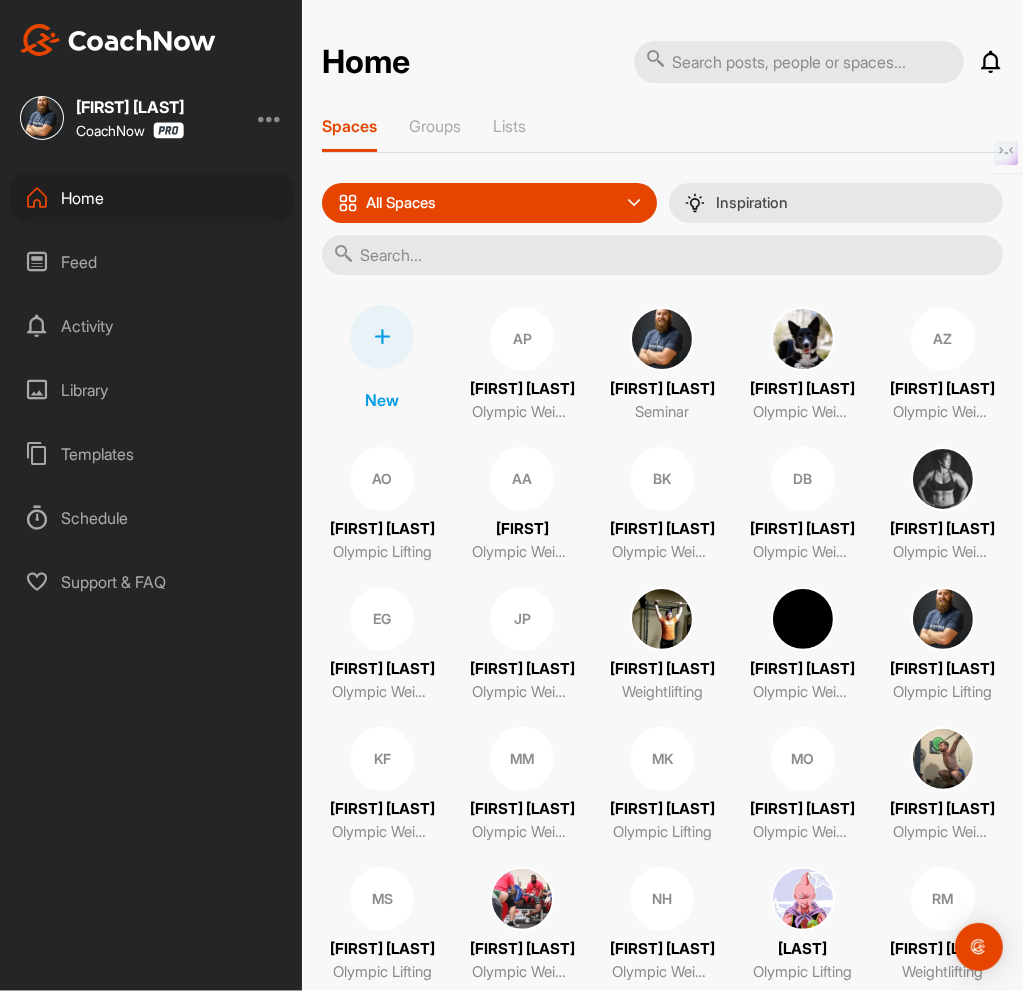 click on "Feed" at bounding box center (152, 262) 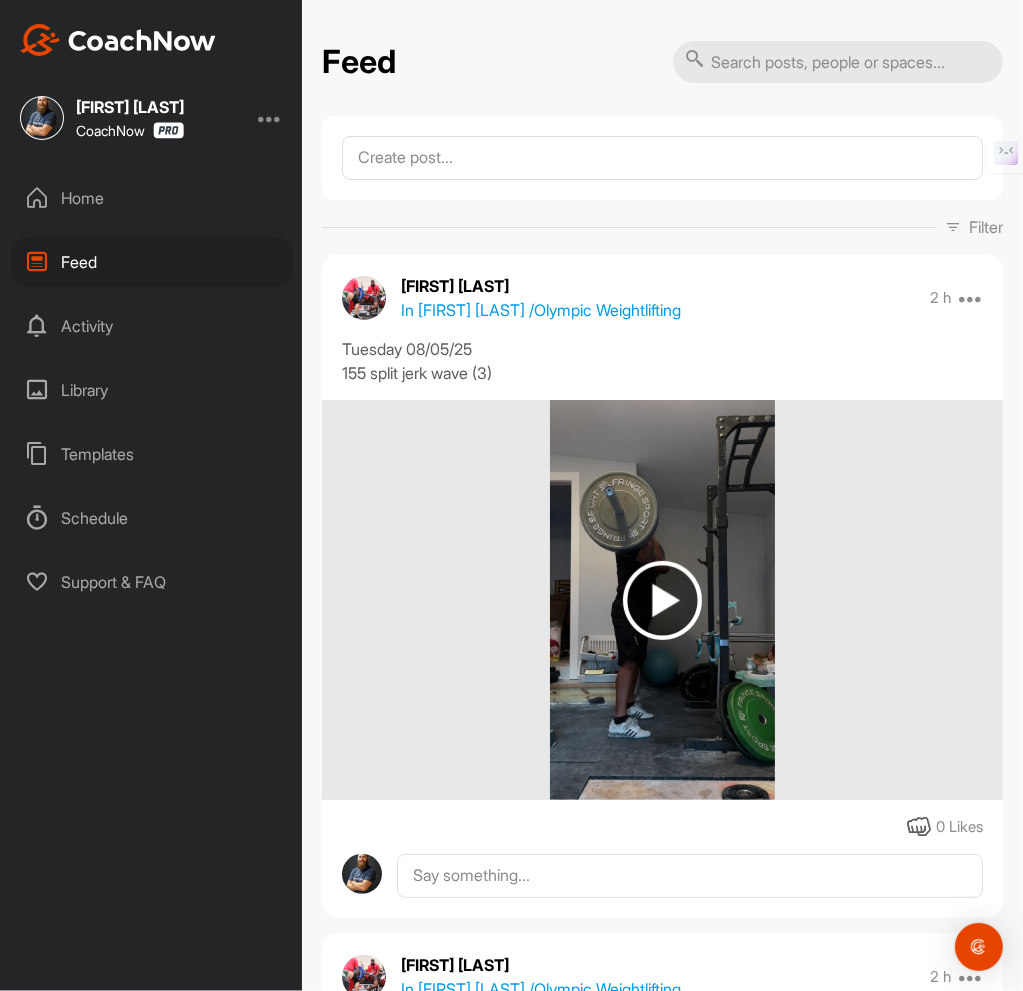 click on "Activity" at bounding box center [152, 326] 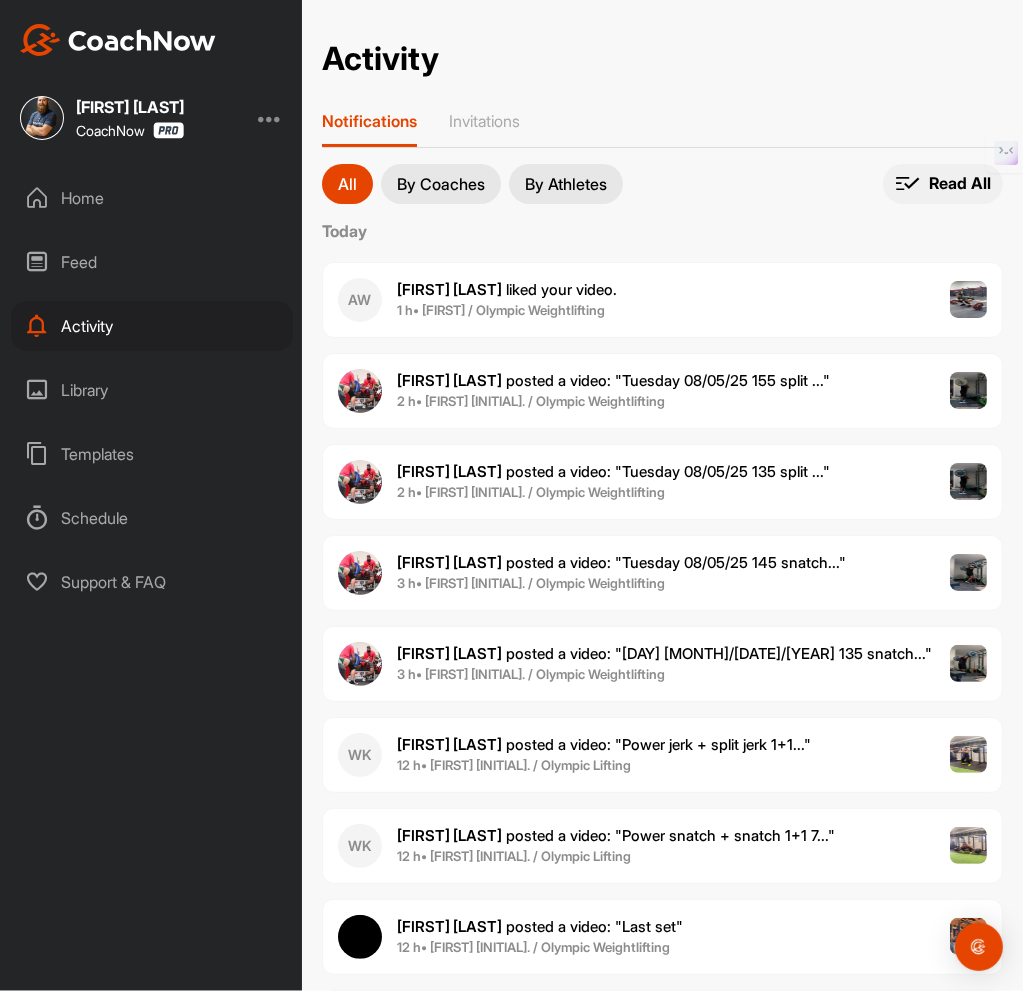 click at bounding box center (908, 183) 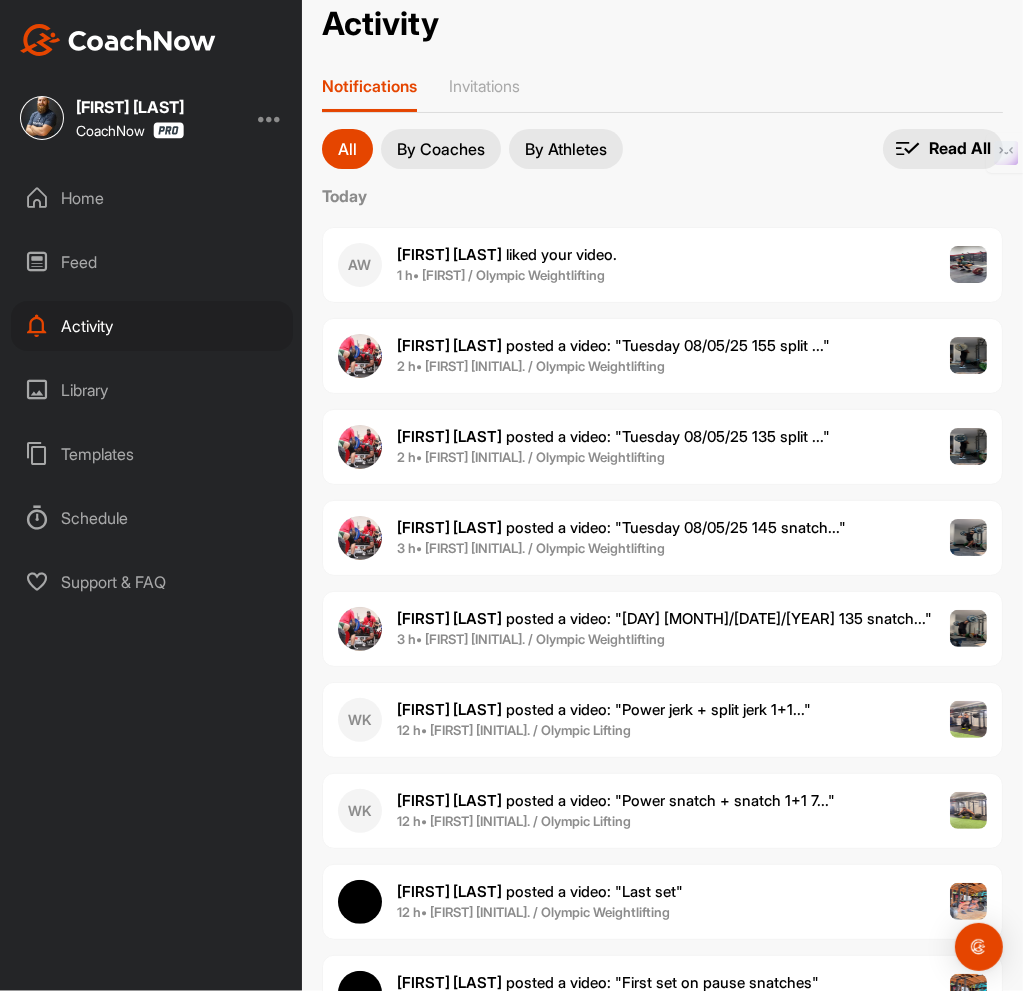 scroll, scrollTop: 0, scrollLeft: 0, axis: both 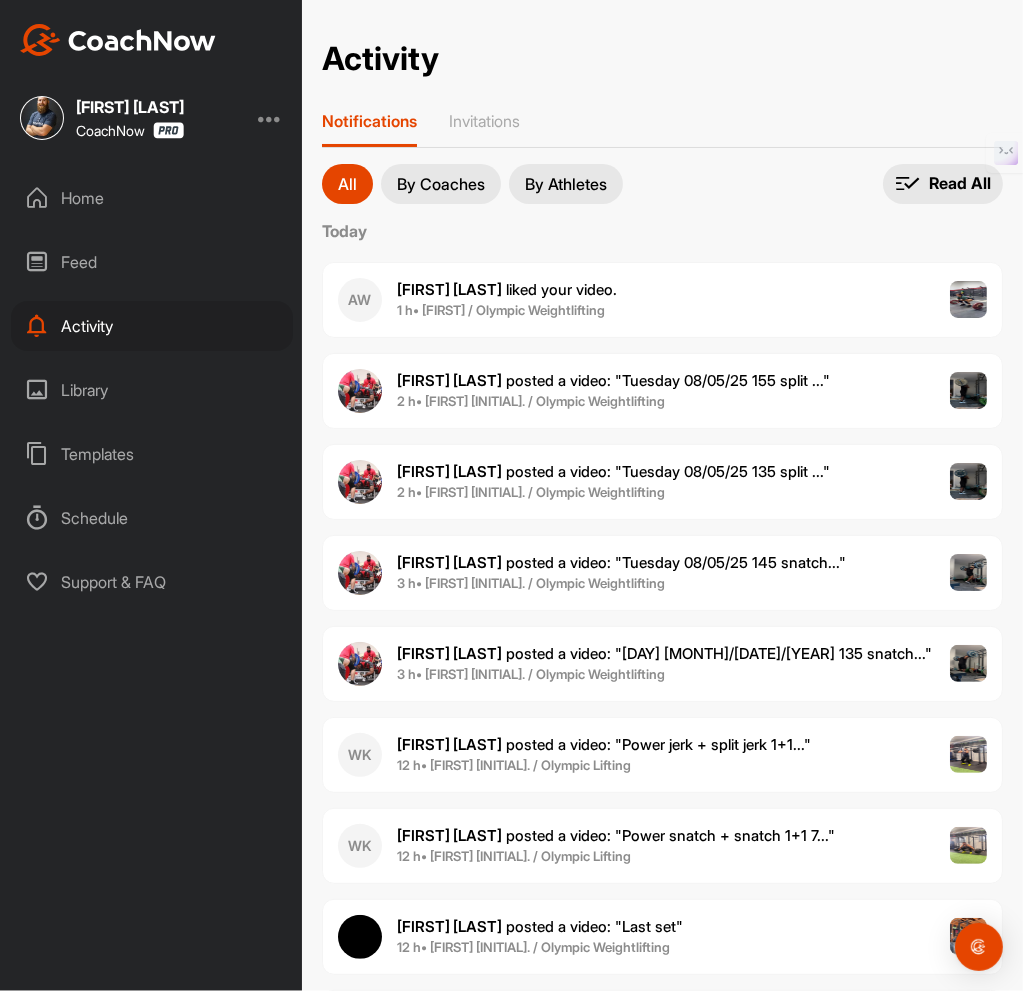 click on "Home" at bounding box center [152, 198] 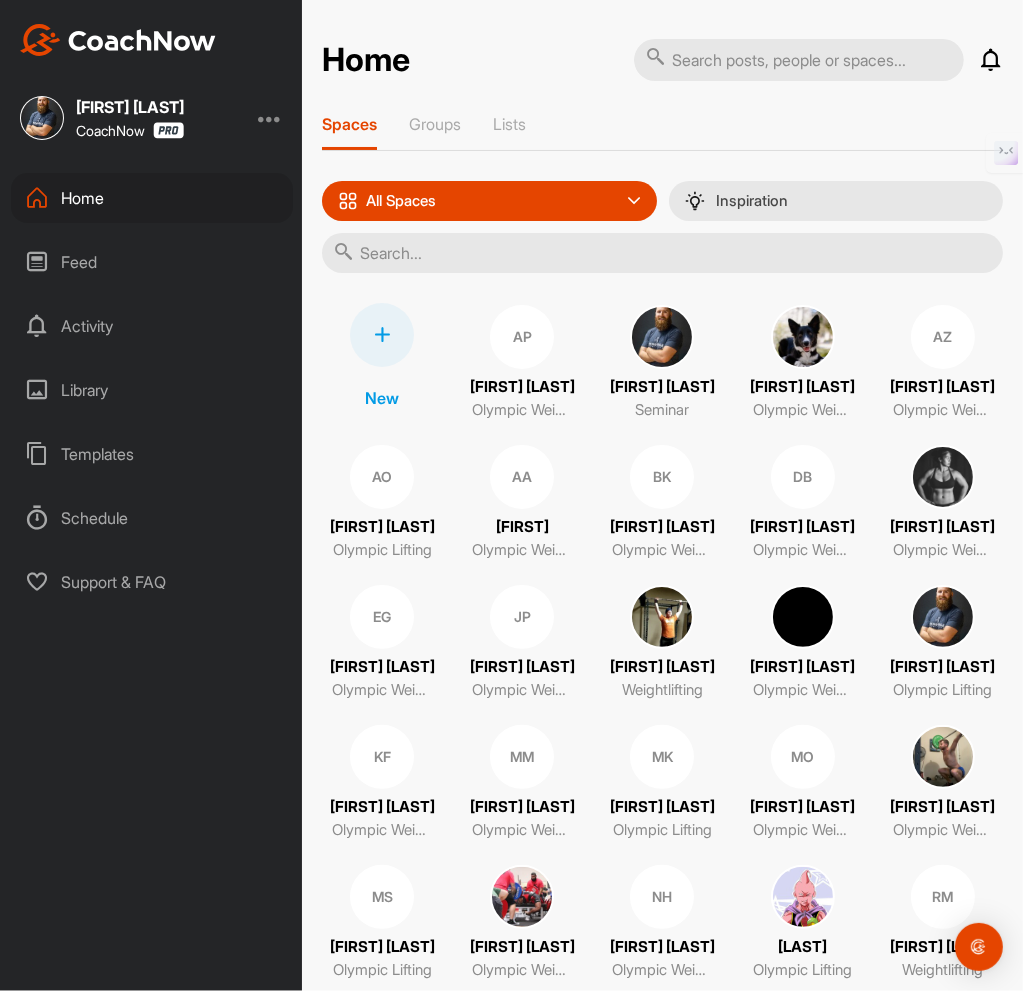 scroll, scrollTop: 0, scrollLeft: 0, axis: both 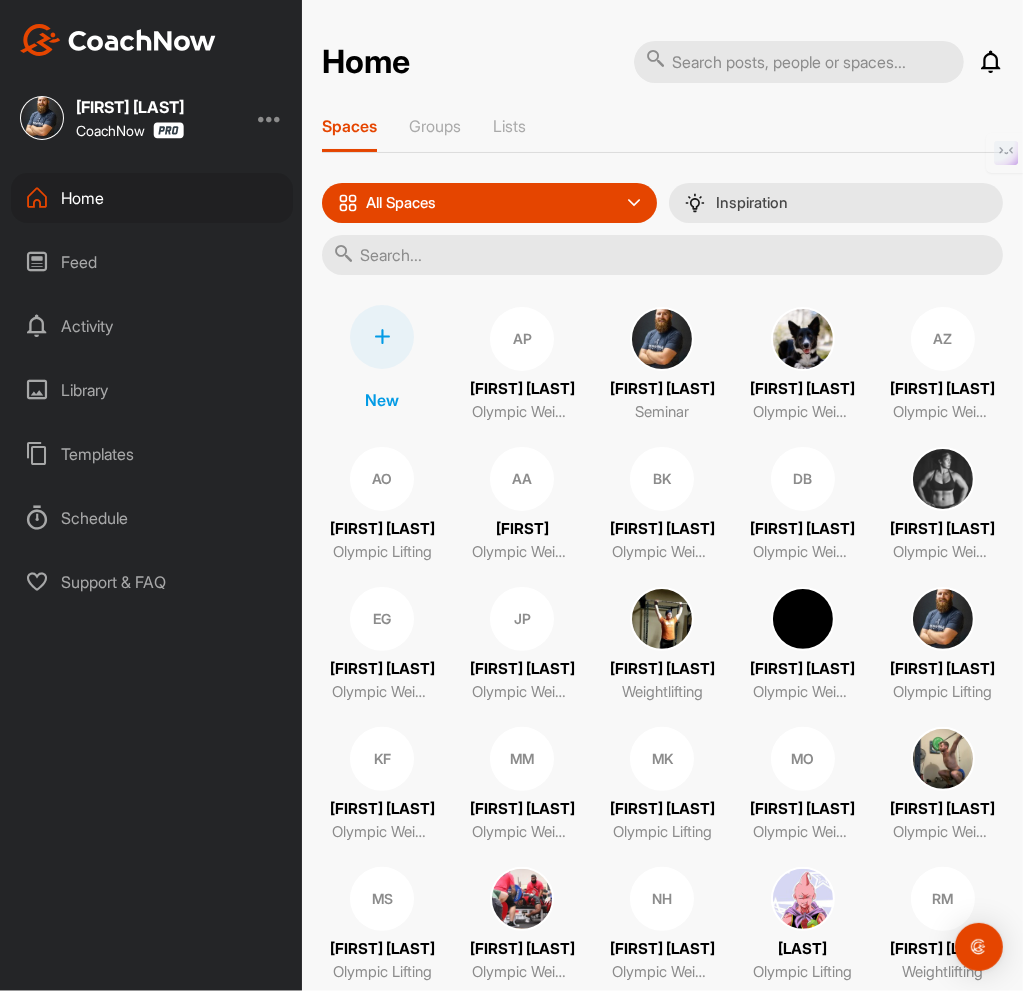 click on "AP" at bounding box center [522, 339] 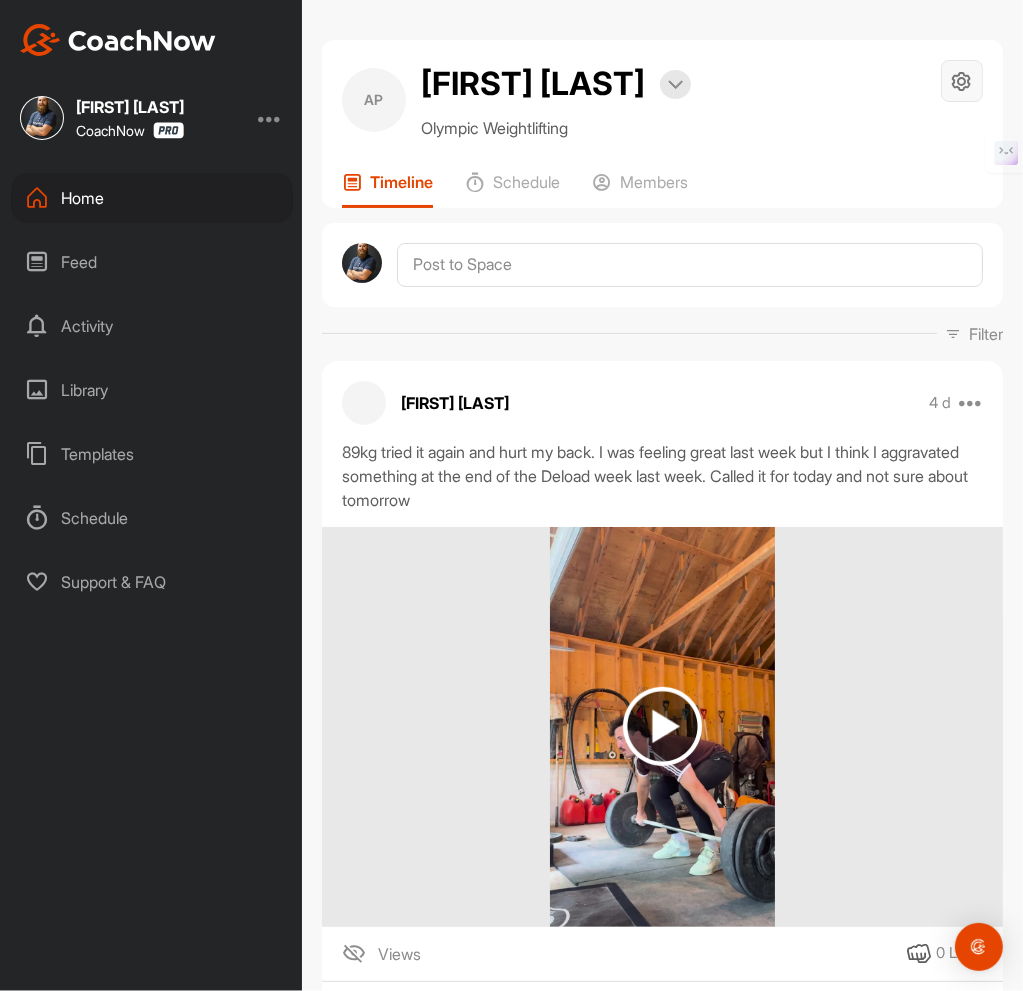 click at bounding box center (962, 81) 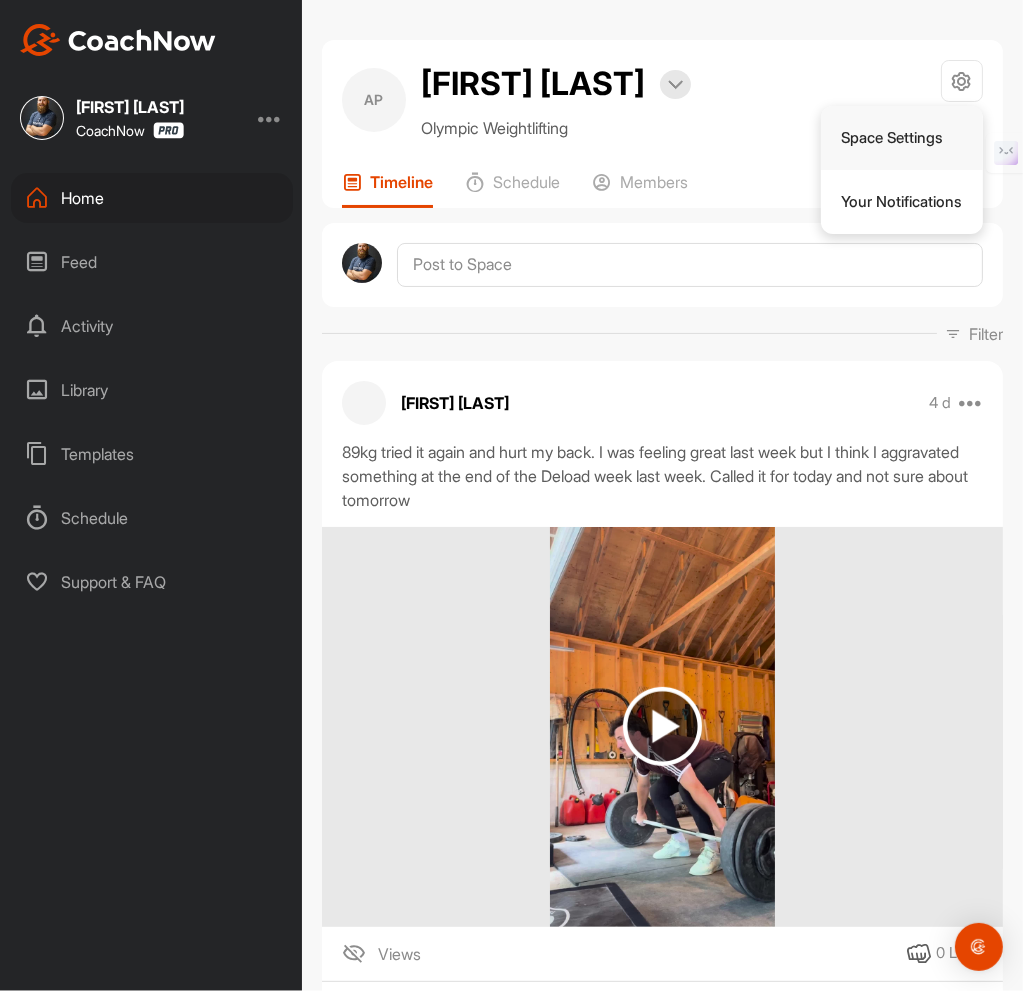 click on "Space Settings" at bounding box center [902, 138] 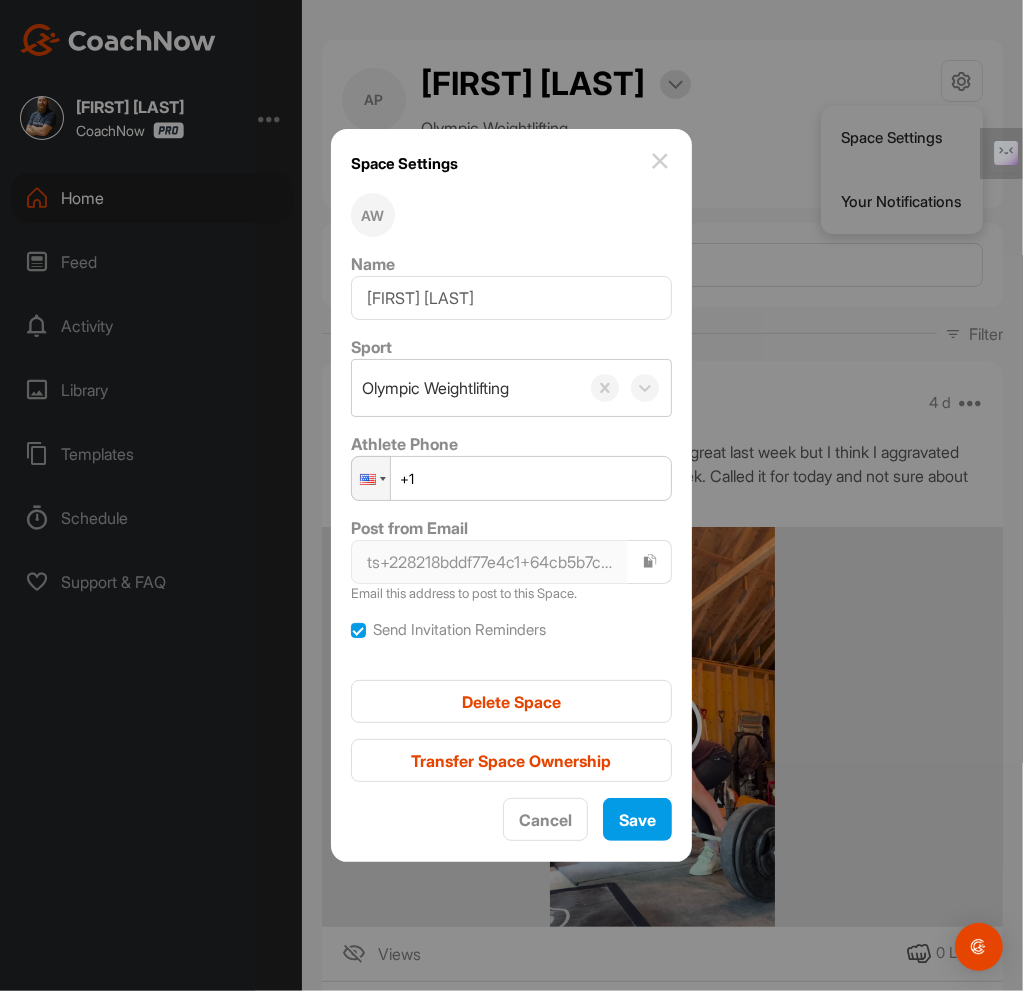 click on "Space Settings AW Name [FIRST] [LAST] Sport Olympic Weightlifting Athlete Phone Phone +1 Post from Email ts+228218bddf77e4c1+64cb5b7c27f0997a@coachnow.io   Email this address to post to this Space. Send Invitation Reminders   Delete Space   Transfer Space Ownership   Cancel   Save" at bounding box center [511, 495] 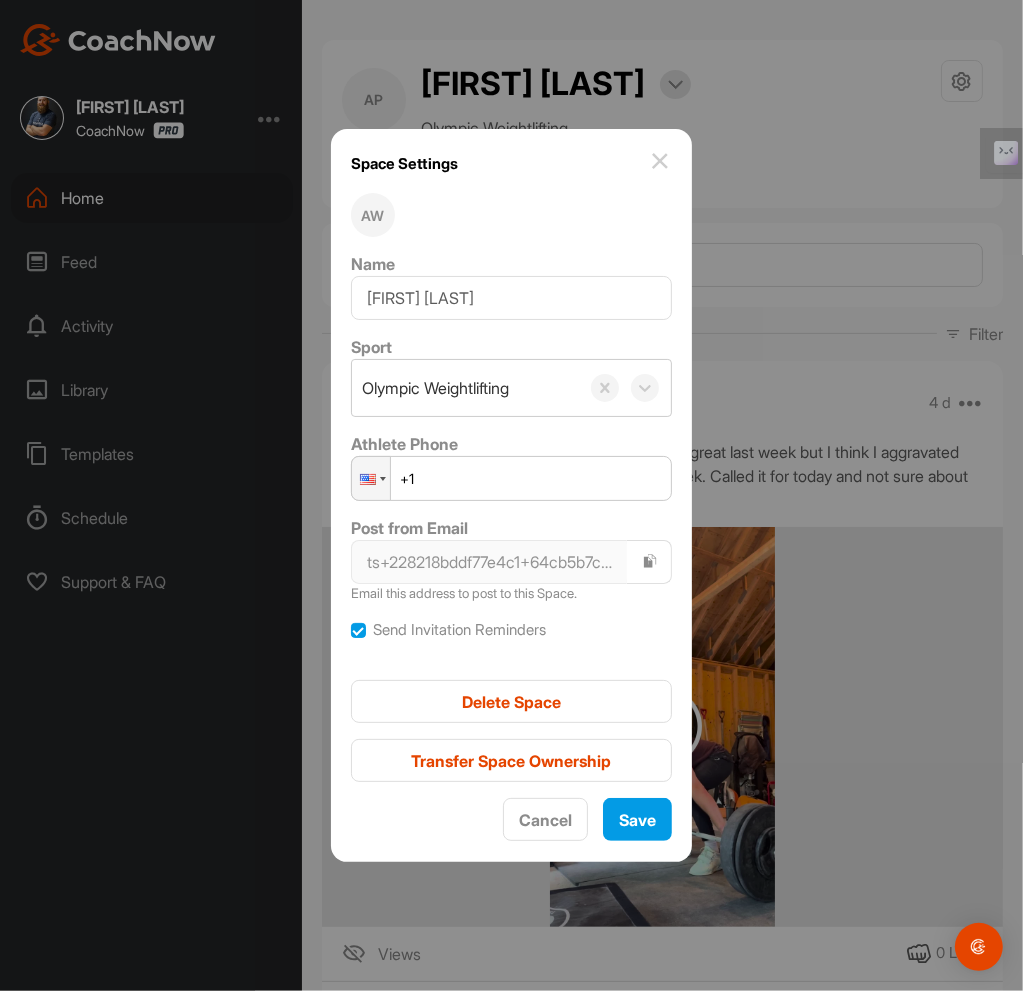 click at bounding box center [511, 495] 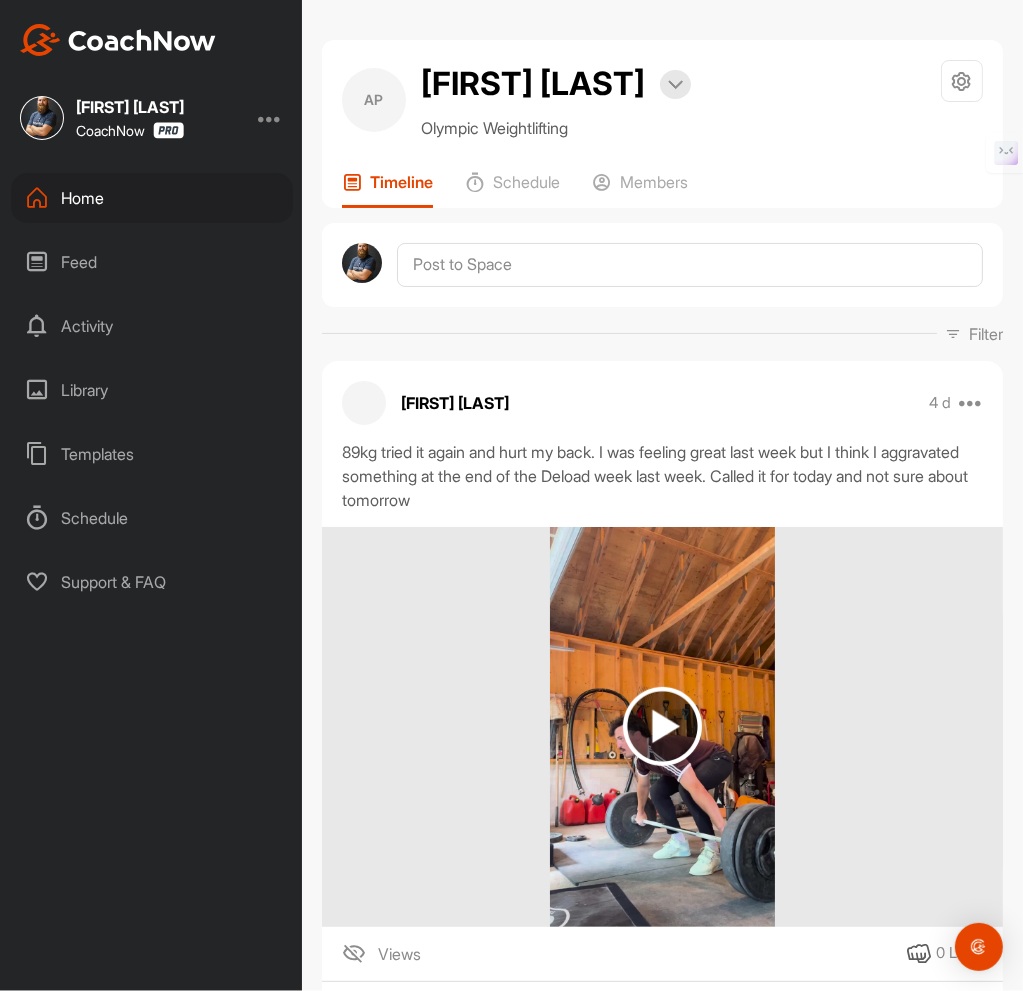drag, startPoint x: 932, startPoint y: 101, endPoint x: 948, endPoint y: 103, distance: 16.124516 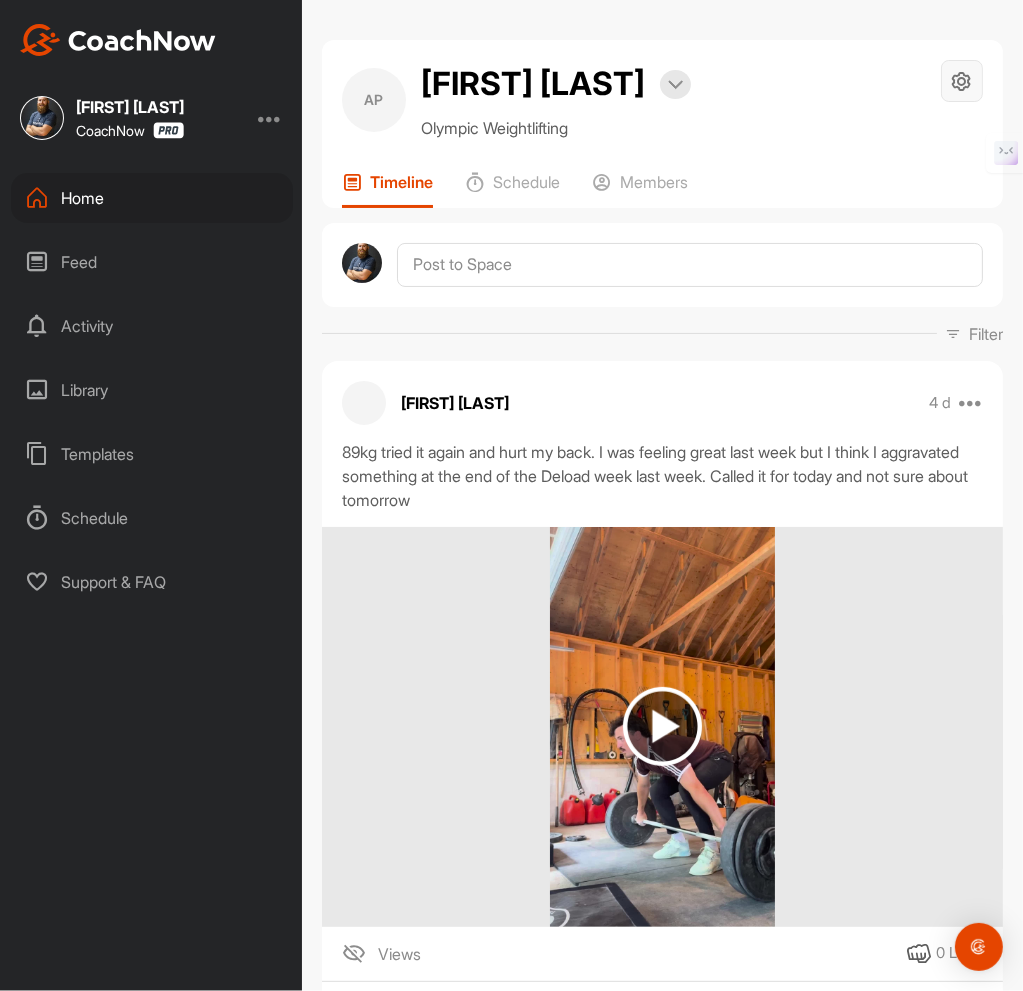 click at bounding box center [962, 81] 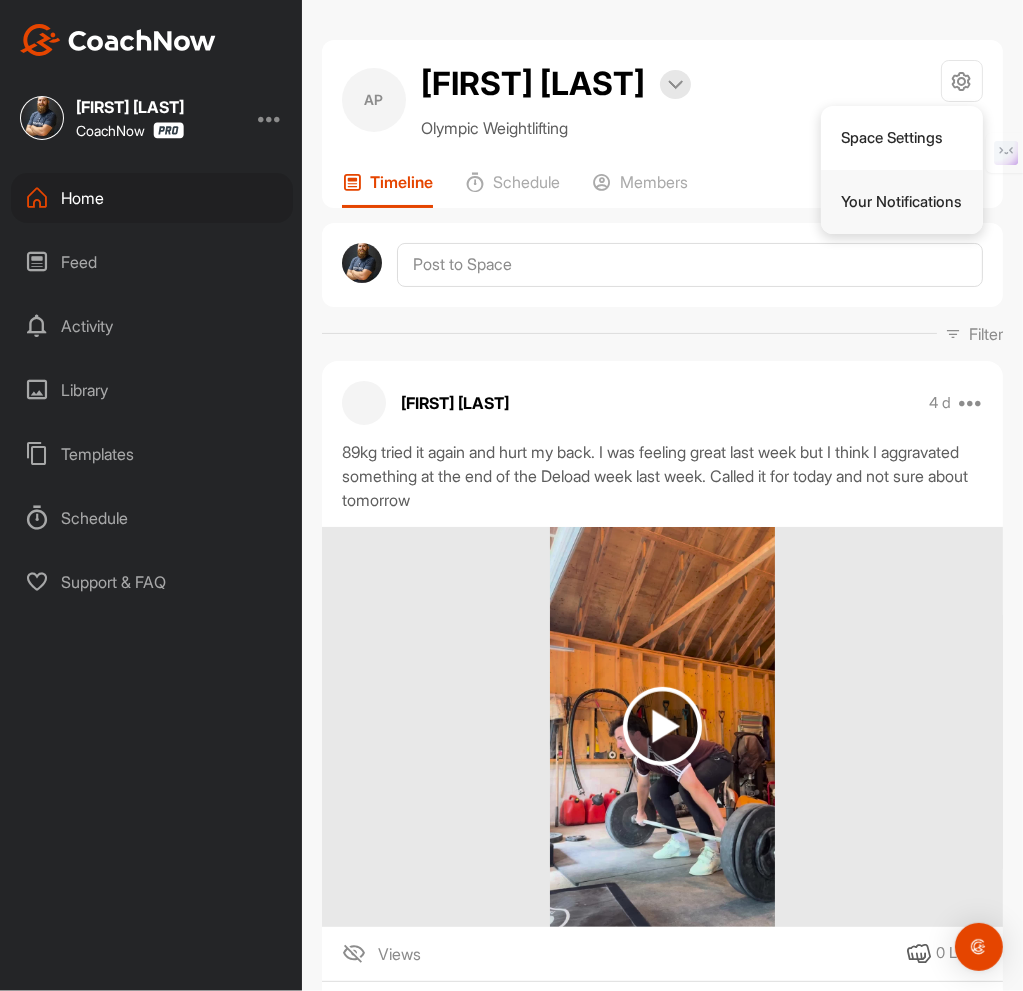 click on "Your Notifications" at bounding box center (902, 202) 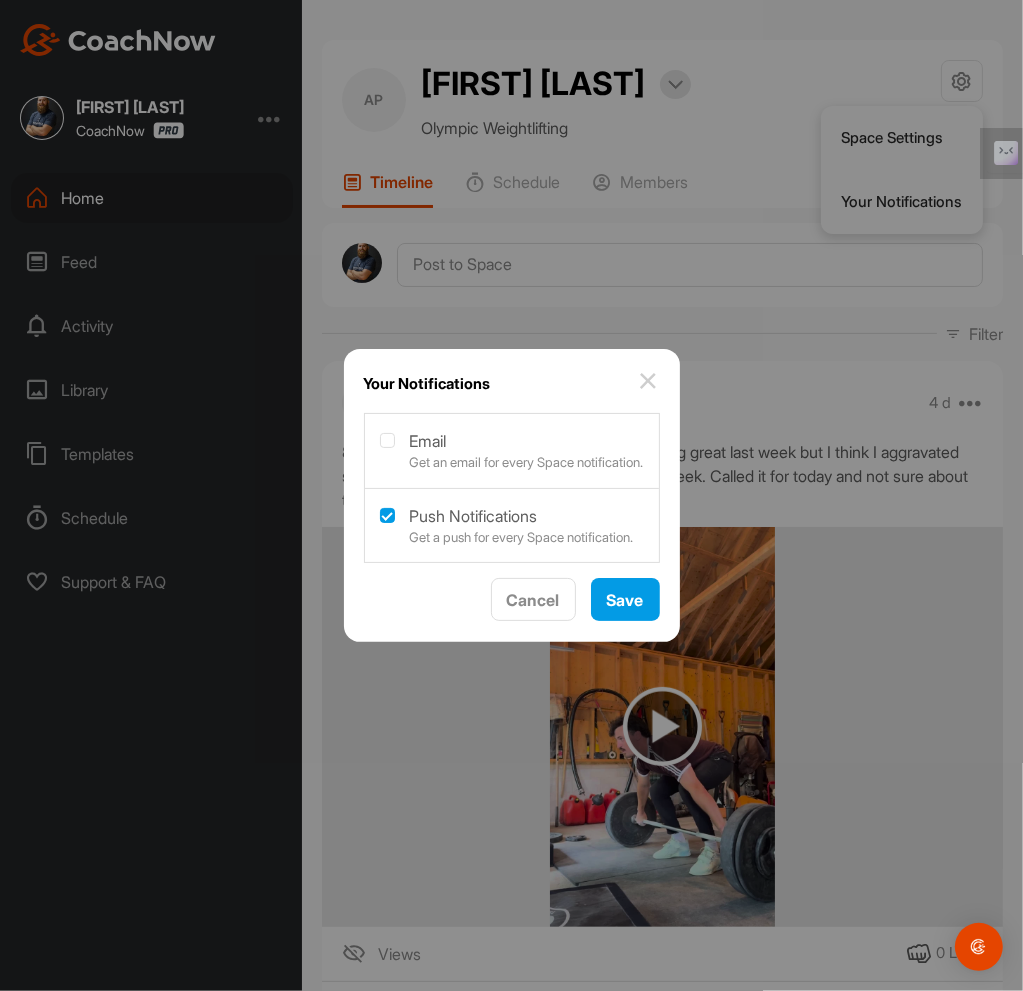 click at bounding box center [648, 381] 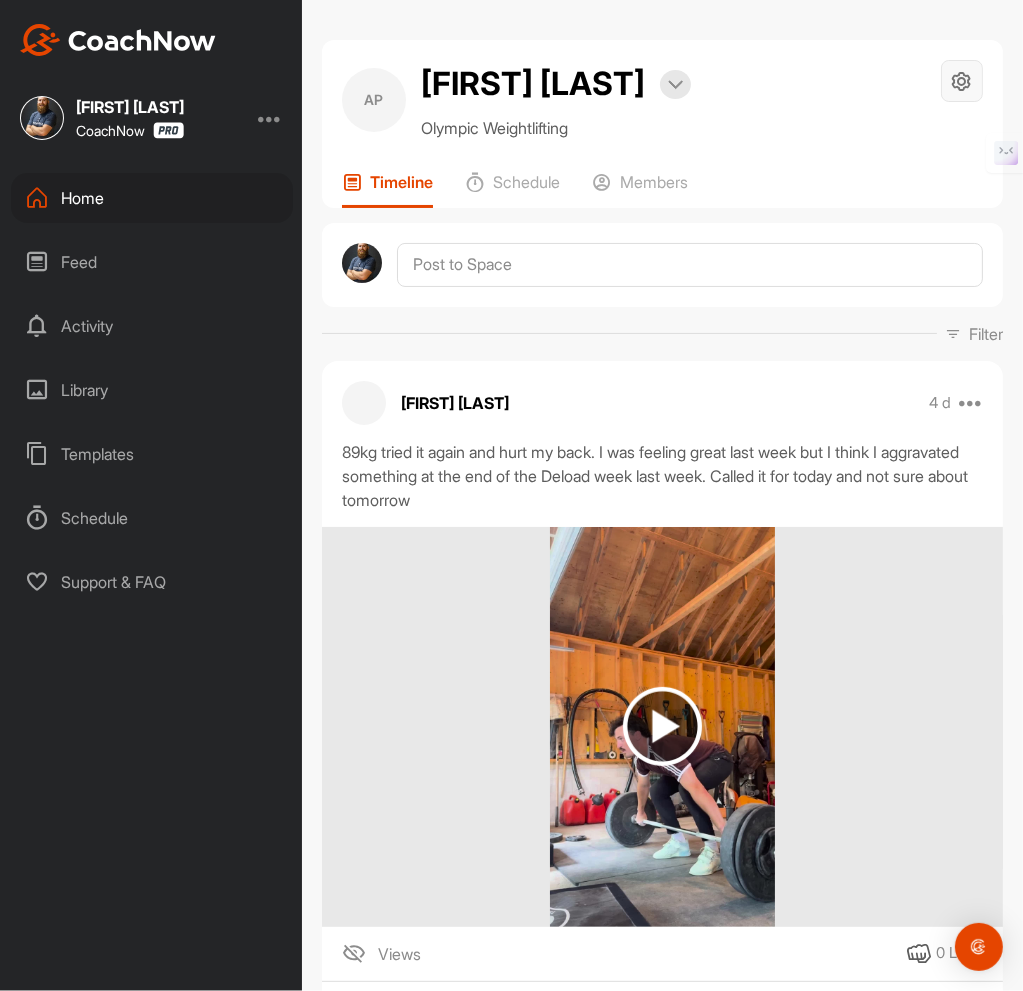 click at bounding box center (962, 81) 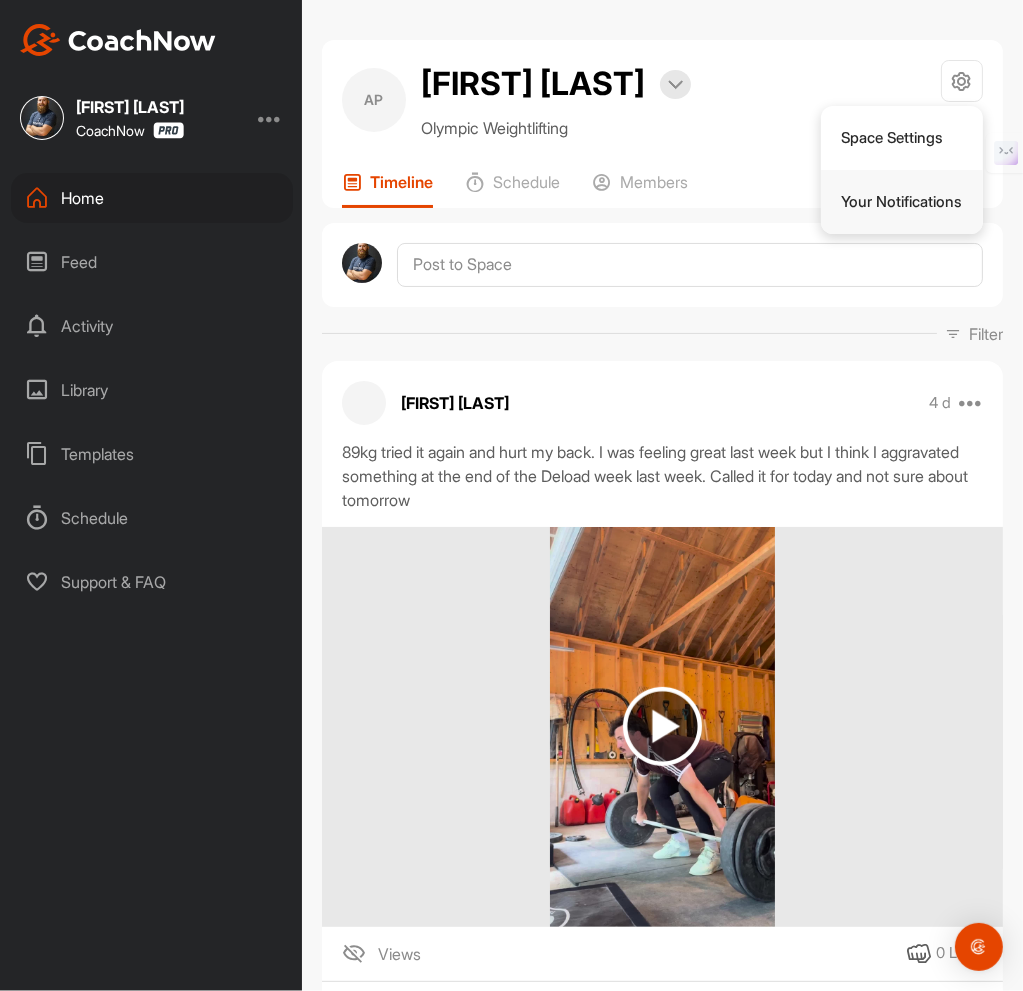 click on "Your Notifications" at bounding box center (902, 202) 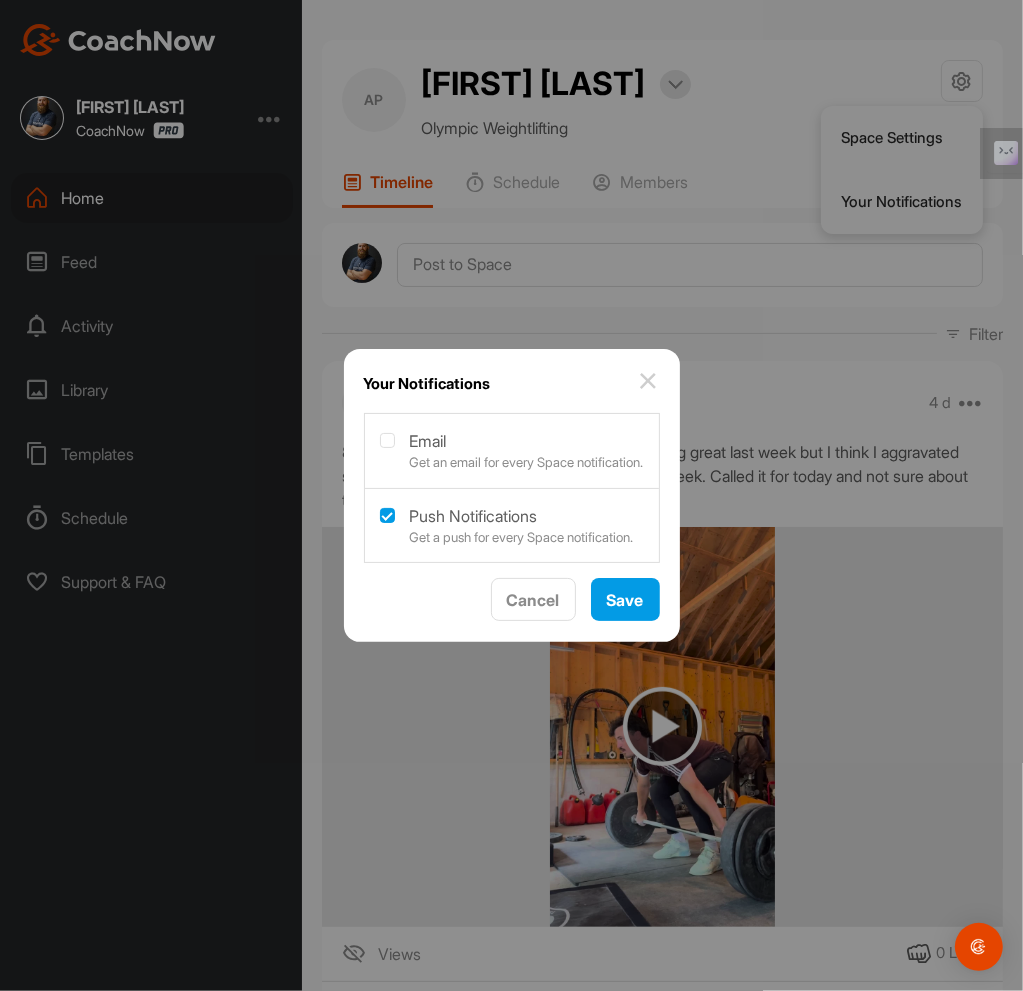 click at bounding box center [512, 449] 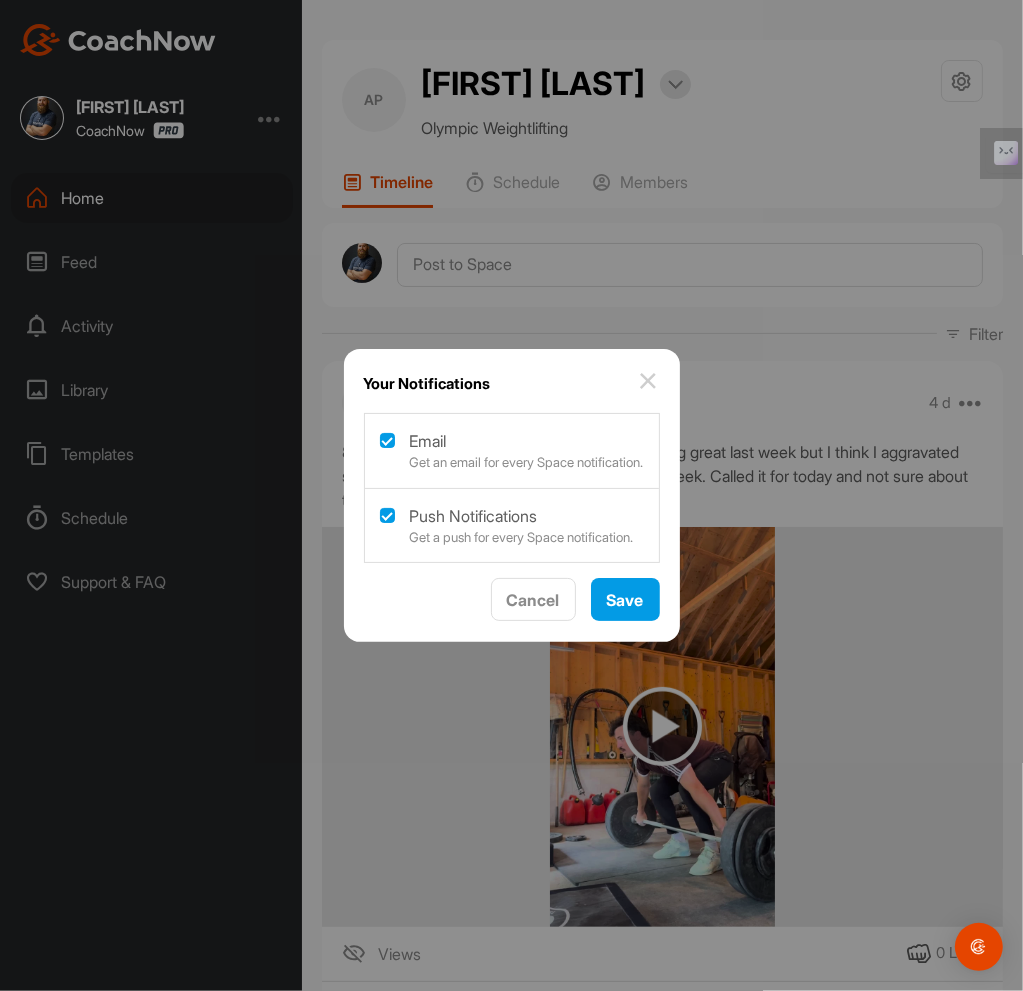 click at bounding box center (648, 381) 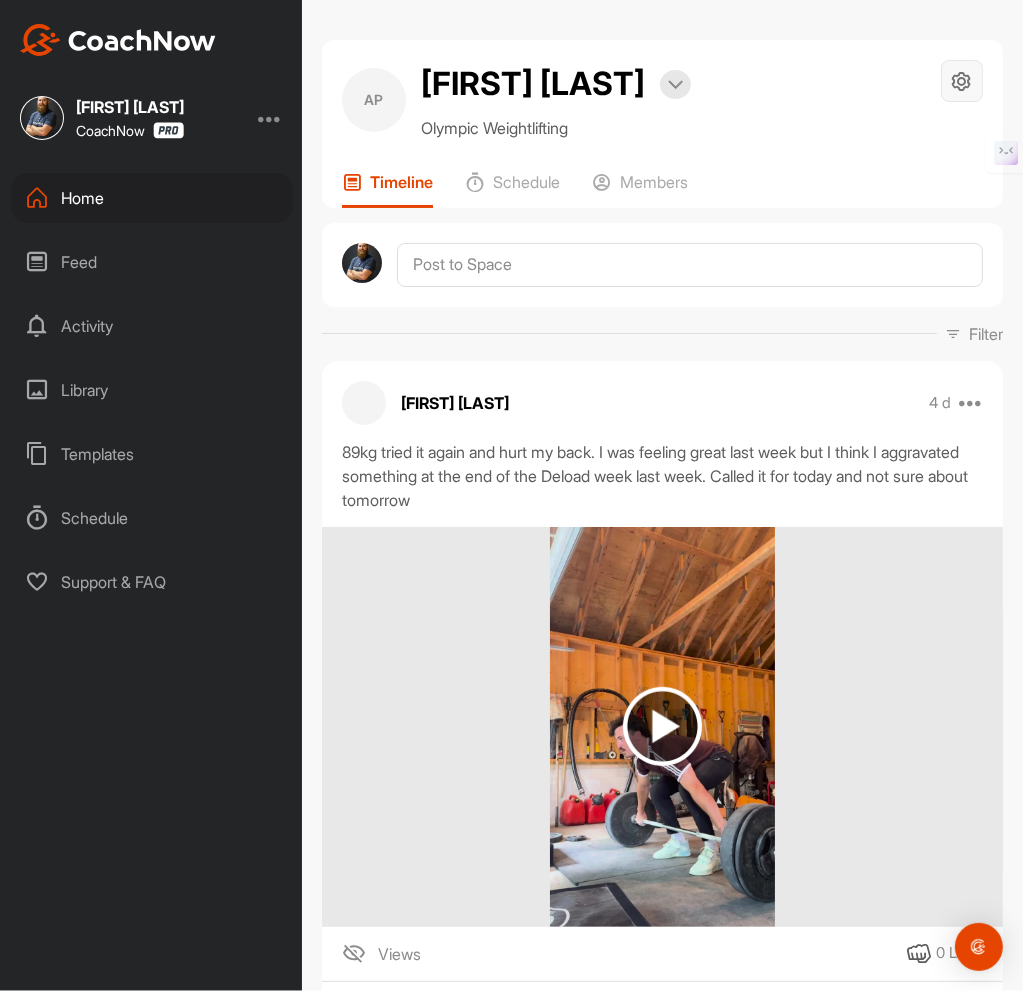 click at bounding box center (962, 81) 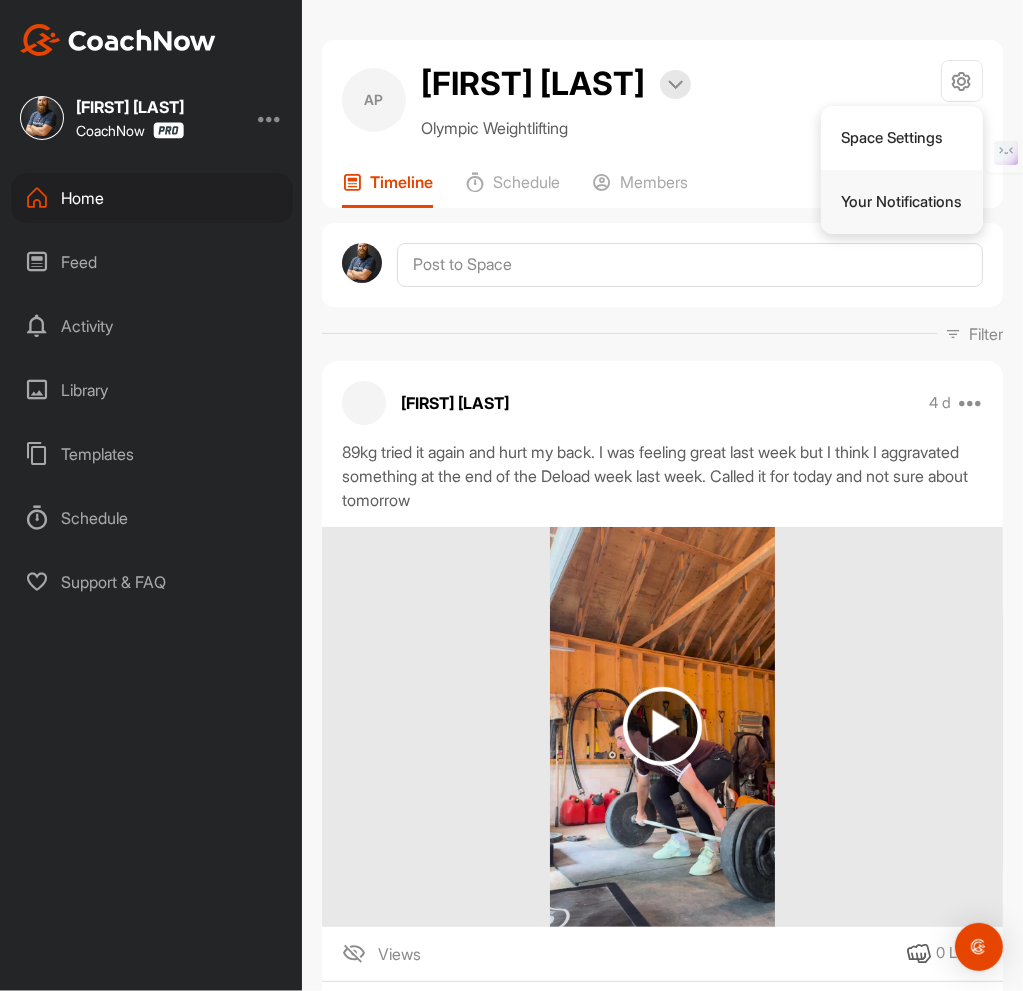 click on "Your Notifications" at bounding box center (902, 202) 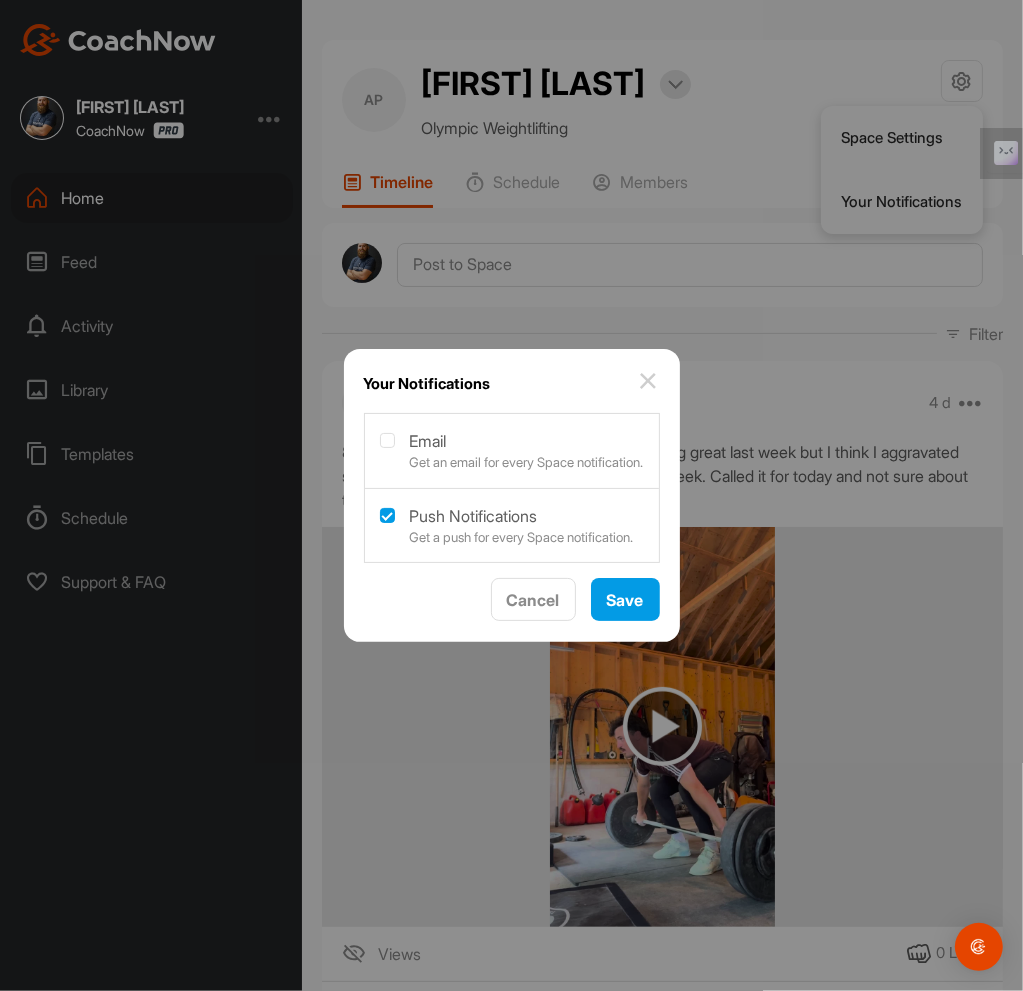 click at bounding box center (512, 449) 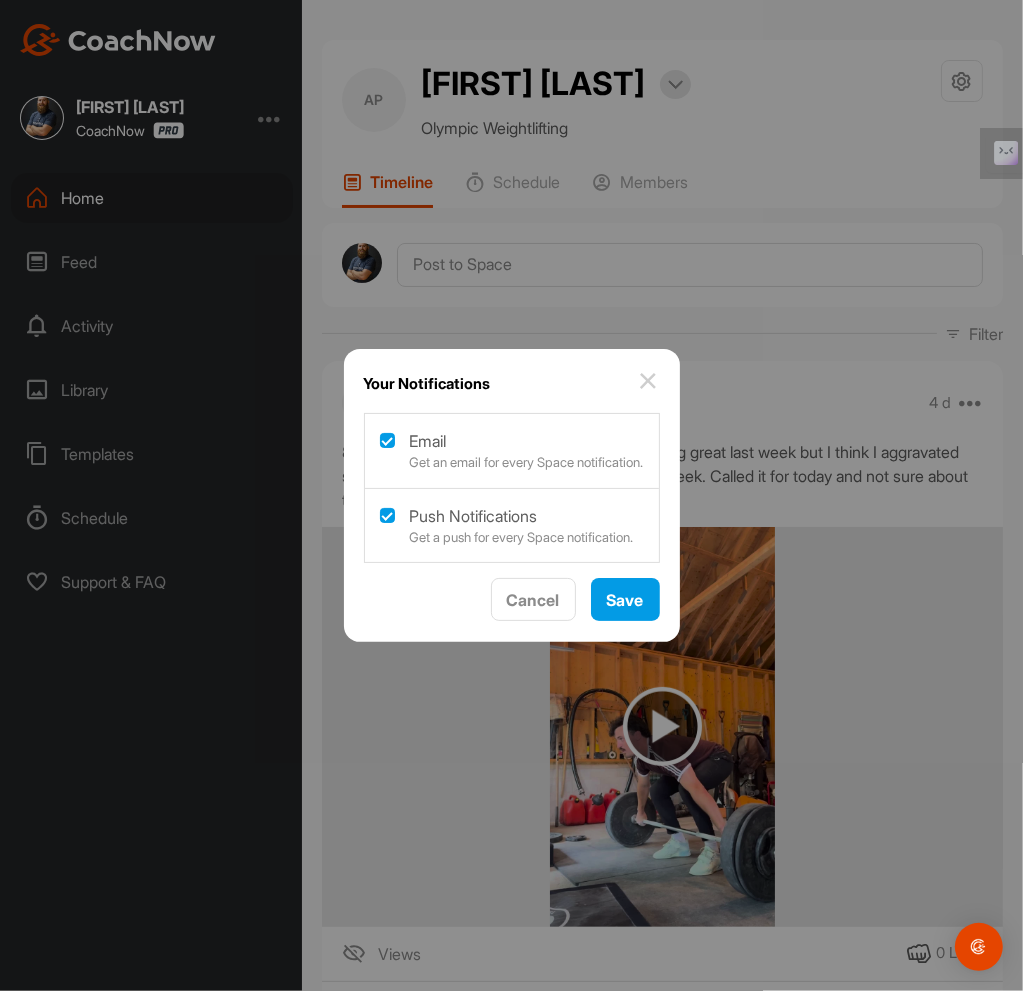 click at bounding box center (512, 449) 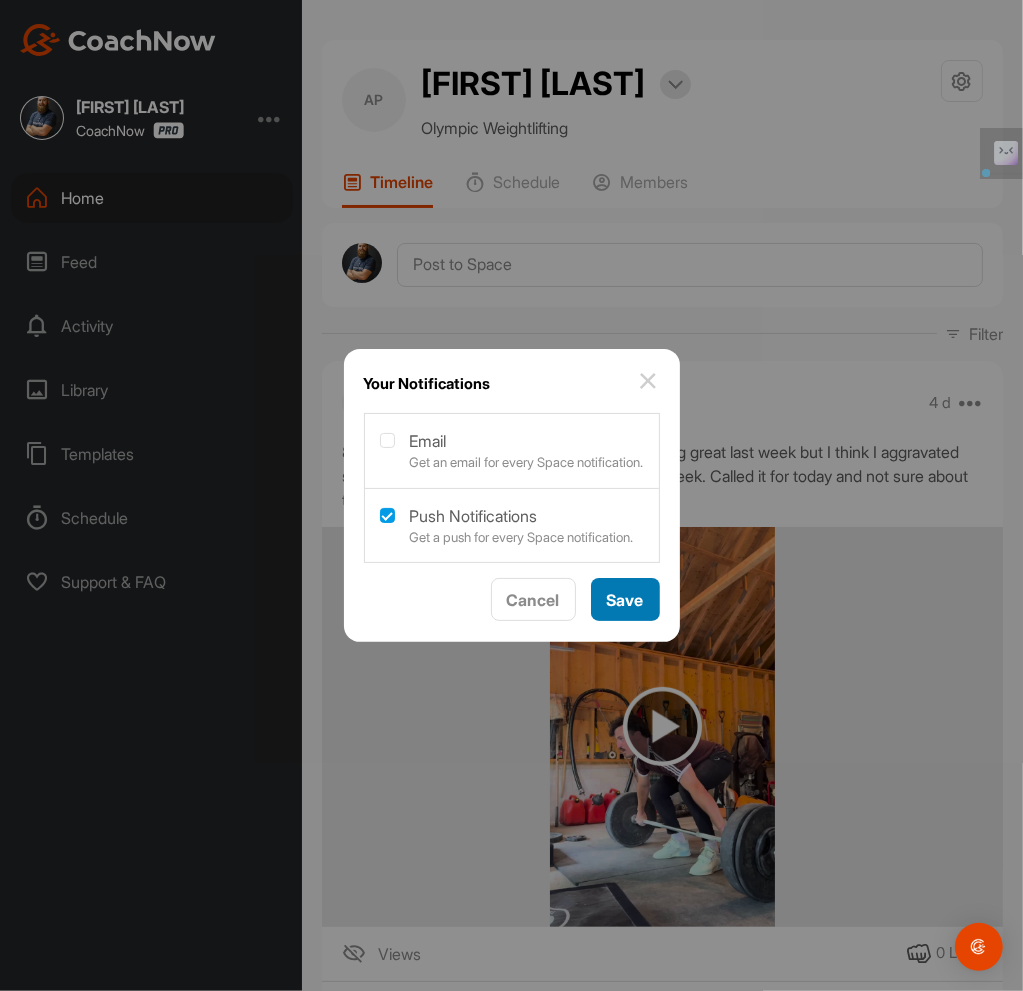 click on "Save" at bounding box center (625, 599) 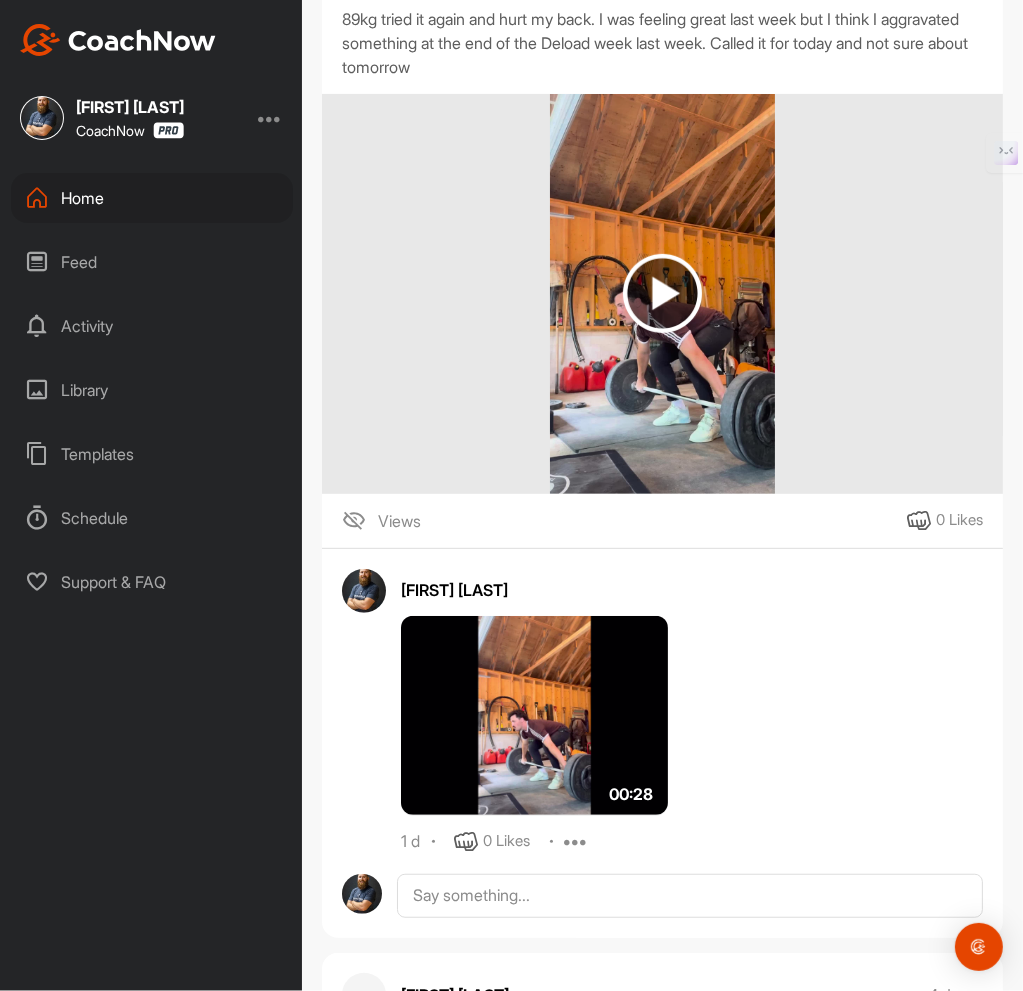 scroll, scrollTop: 0, scrollLeft: 0, axis: both 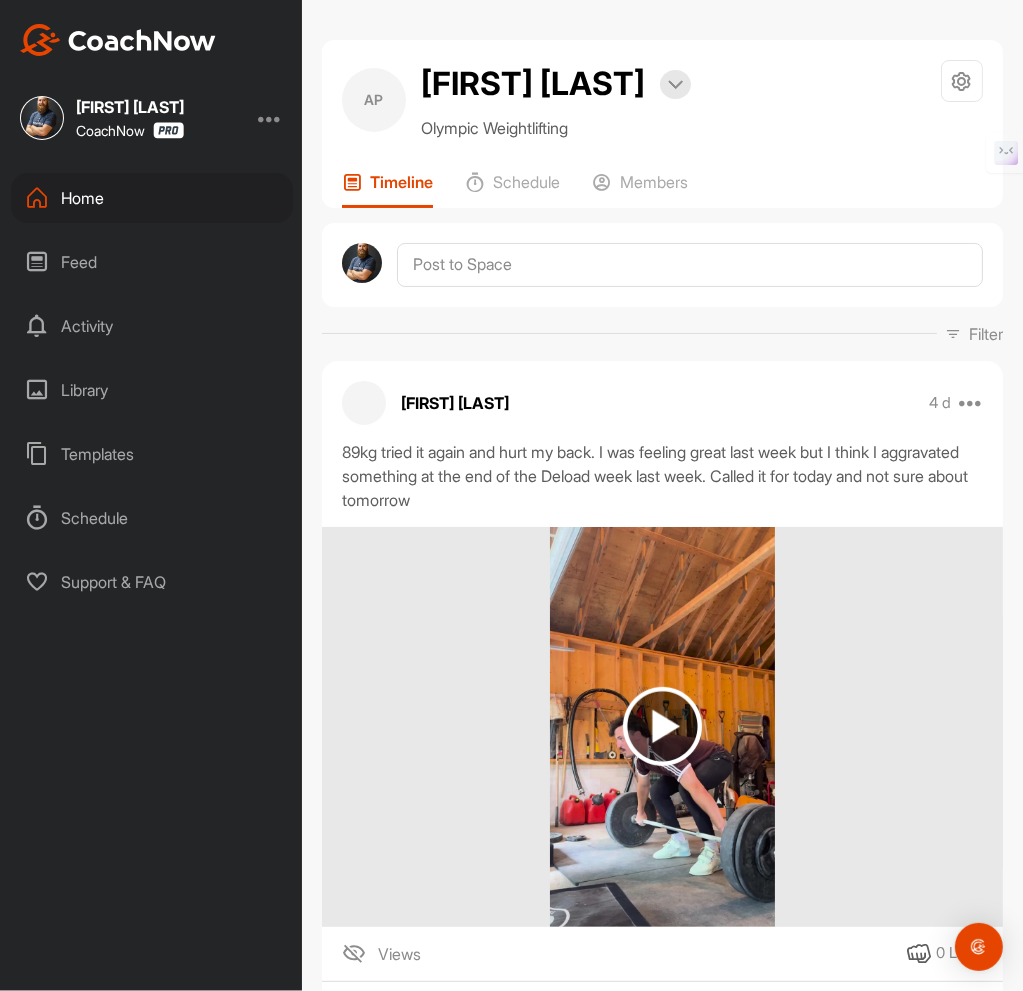 click on "Home" at bounding box center (152, 198) 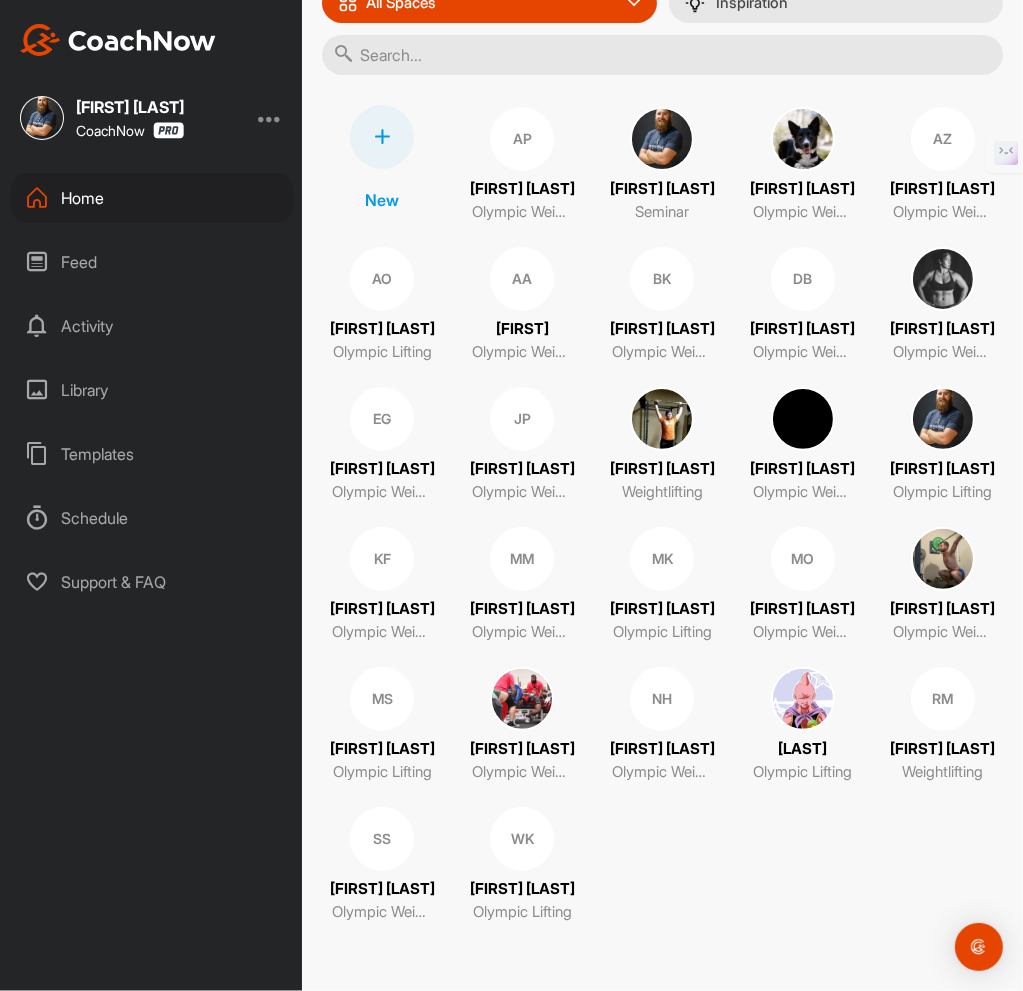 scroll, scrollTop: 338, scrollLeft: 0, axis: vertical 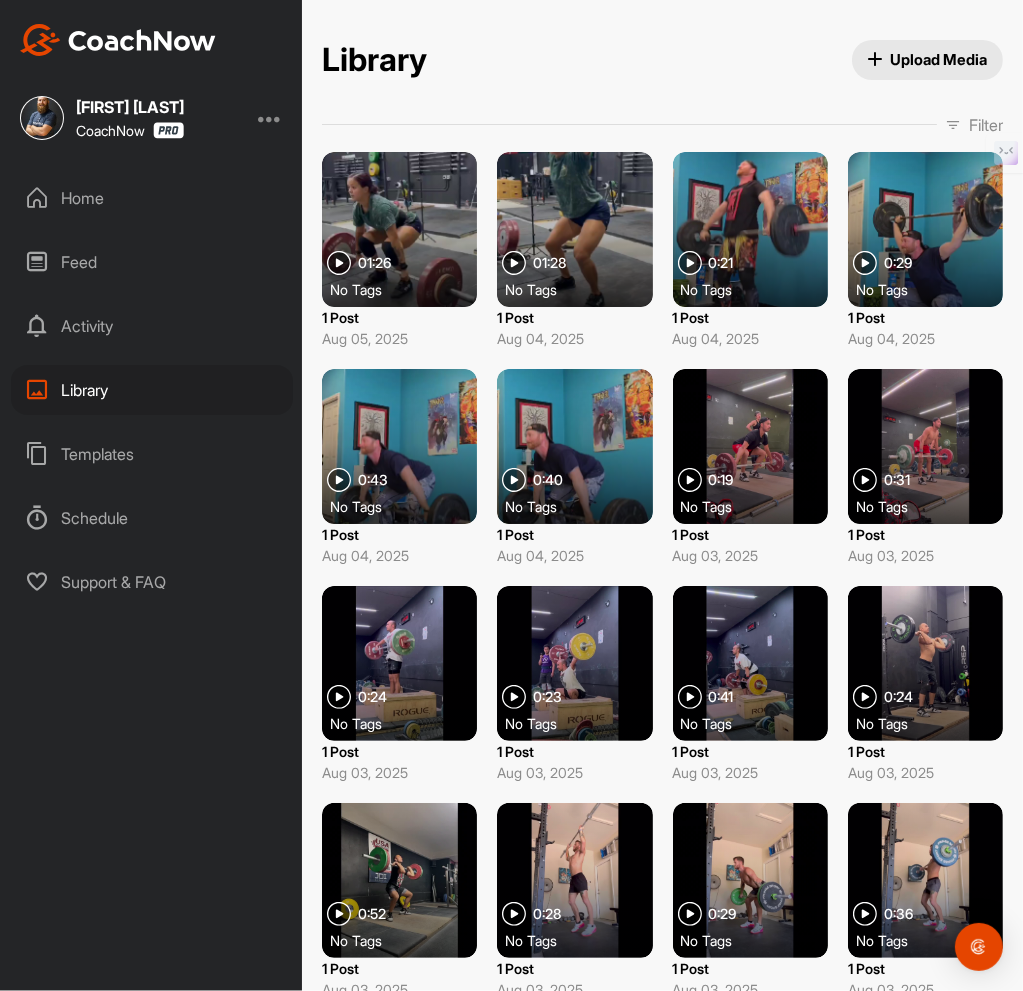 click on "Activity" at bounding box center [152, 326] 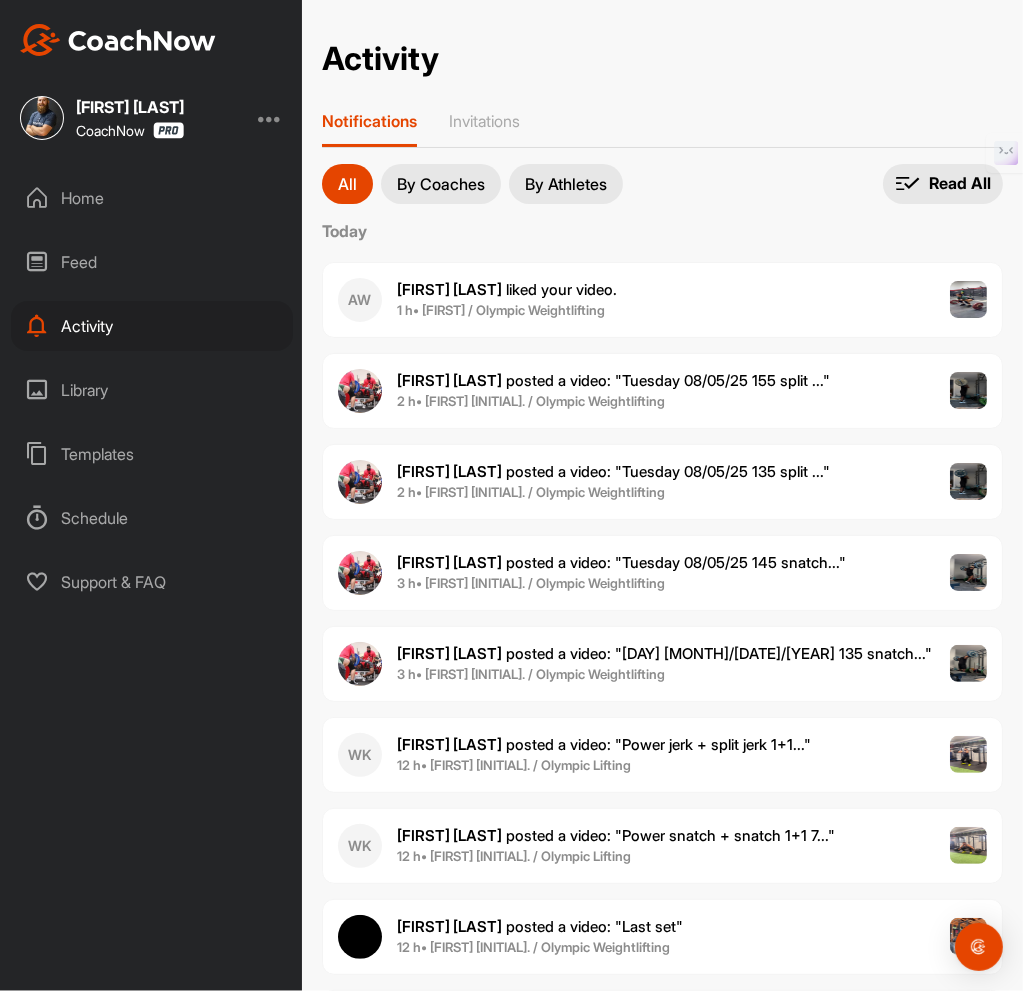click on "Feed" at bounding box center (152, 262) 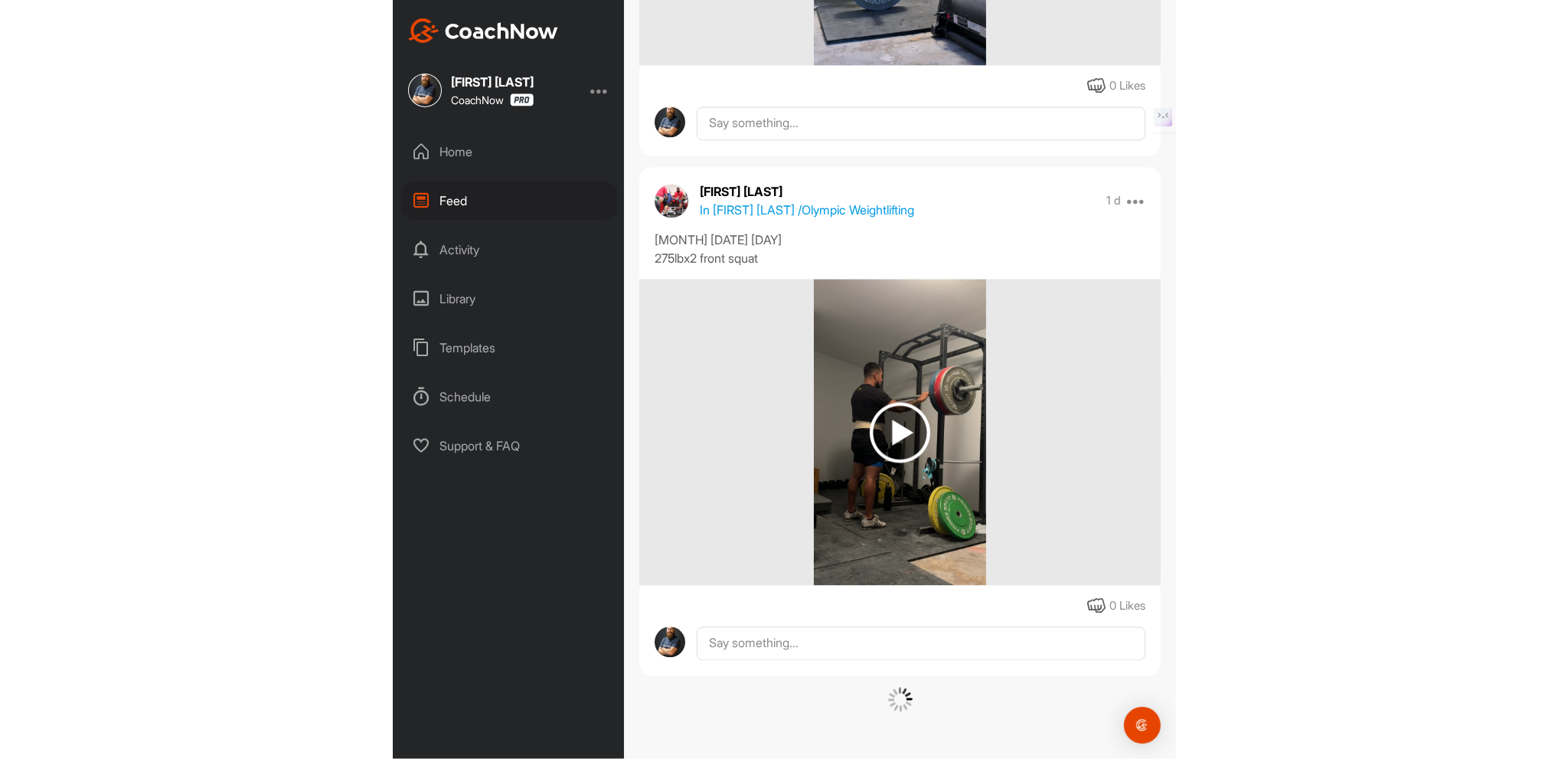 scroll, scrollTop: 9834, scrollLeft: 0, axis: vertical 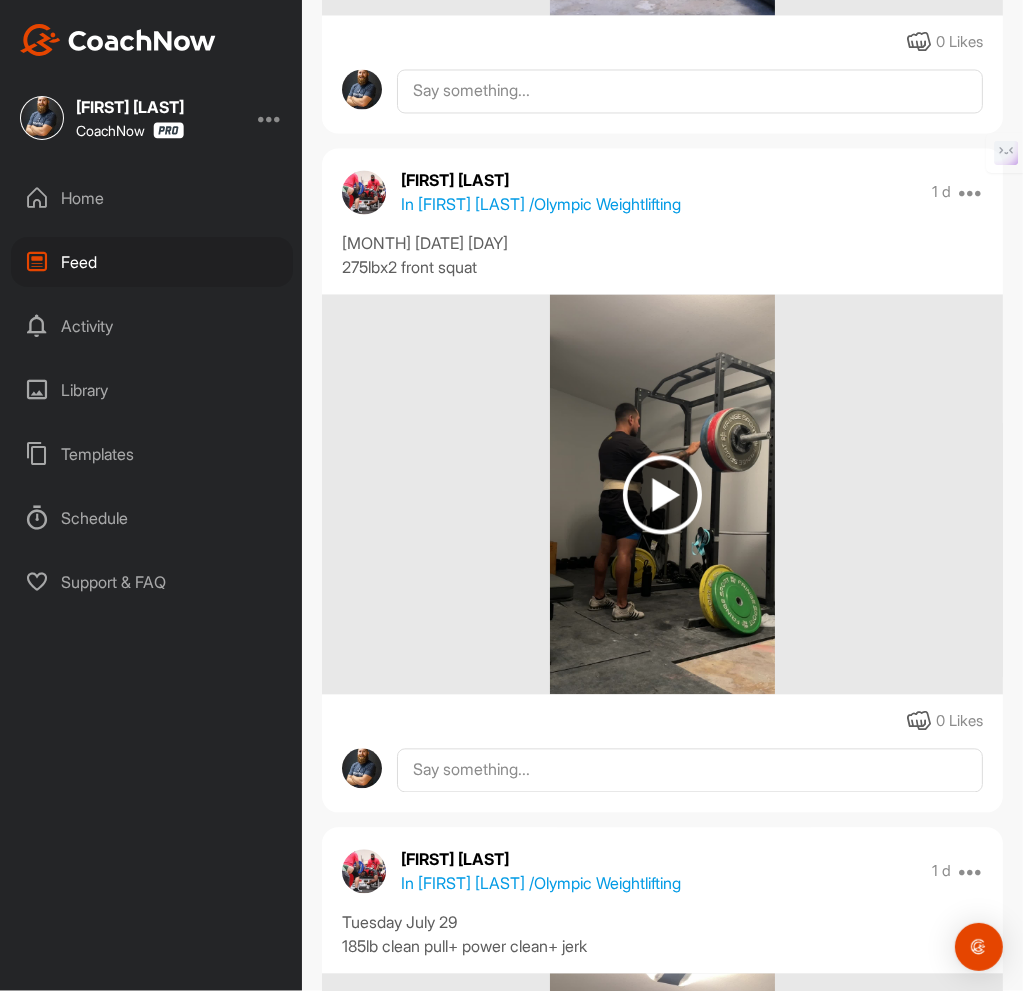 click on "Home" at bounding box center [152, 198] 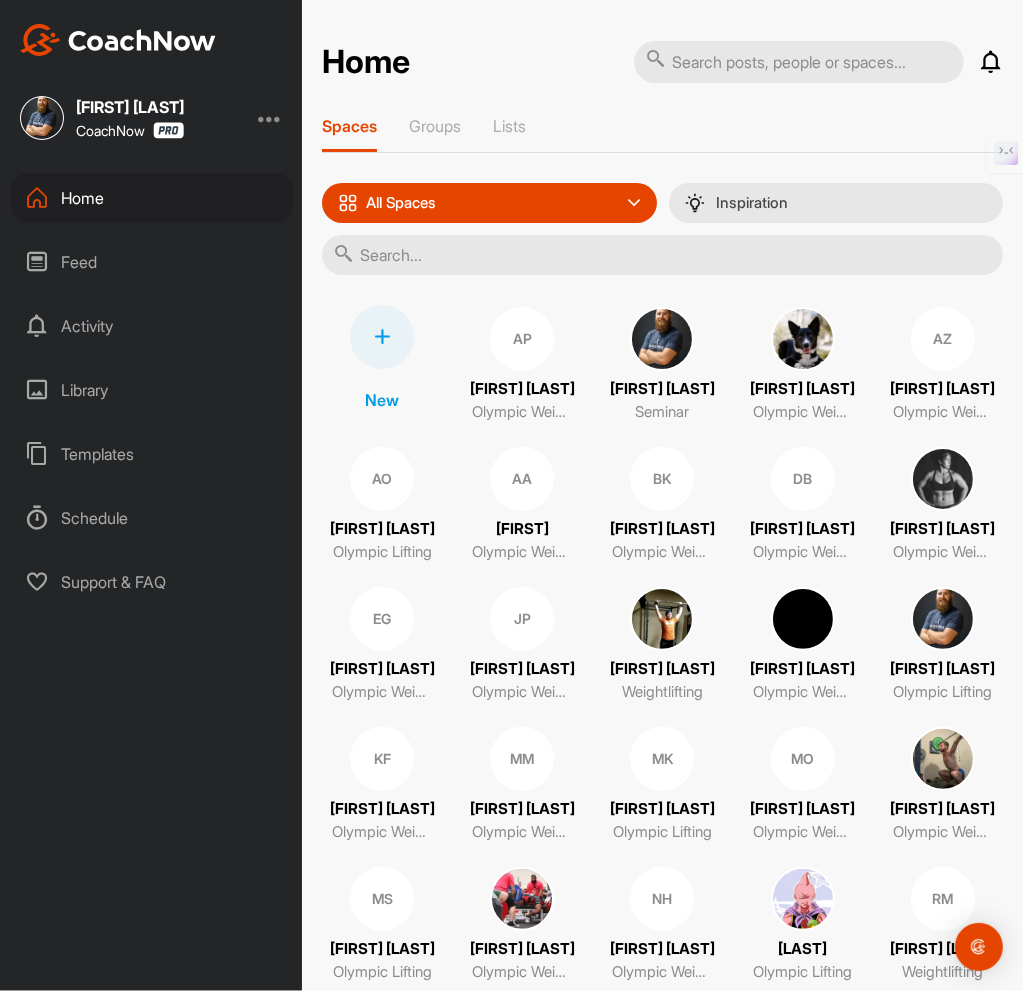 click on "Support & FAQ" at bounding box center (152, 582) 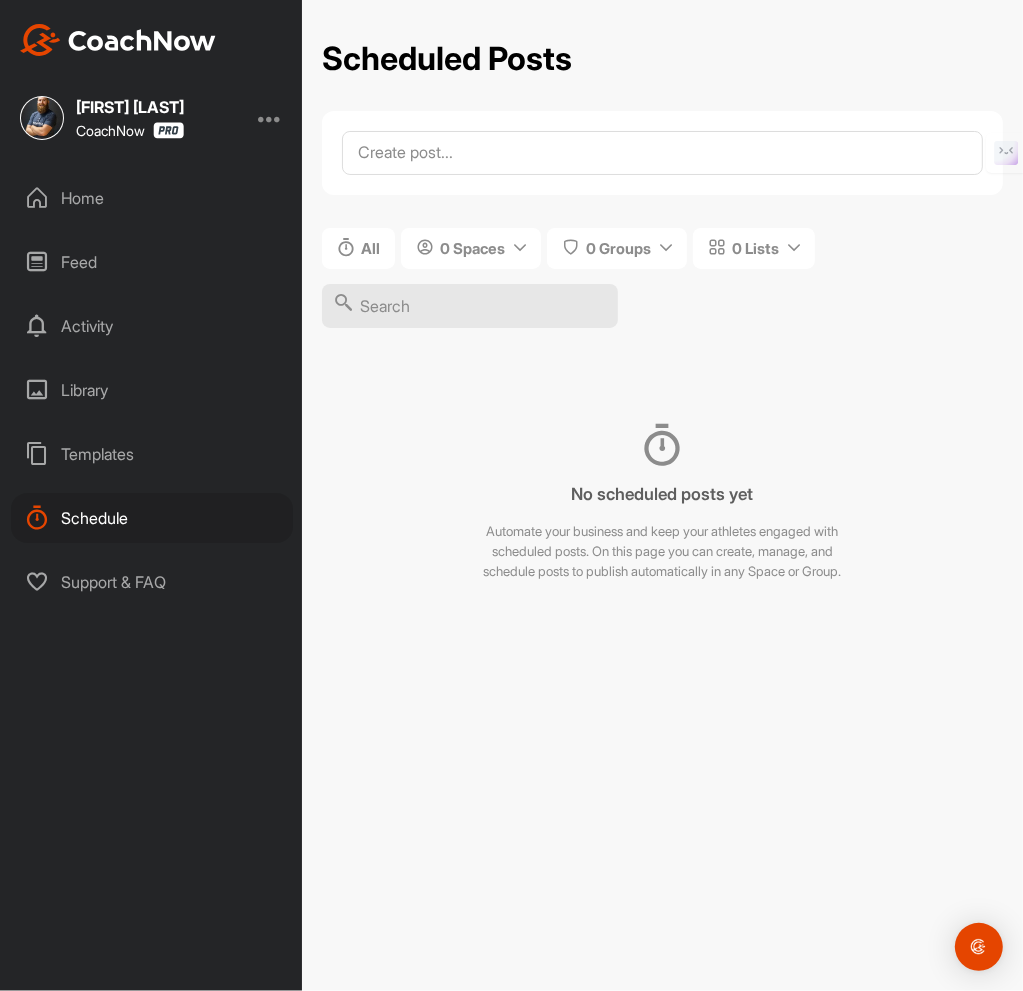 click on "Home" at bounding box center (152, 198) 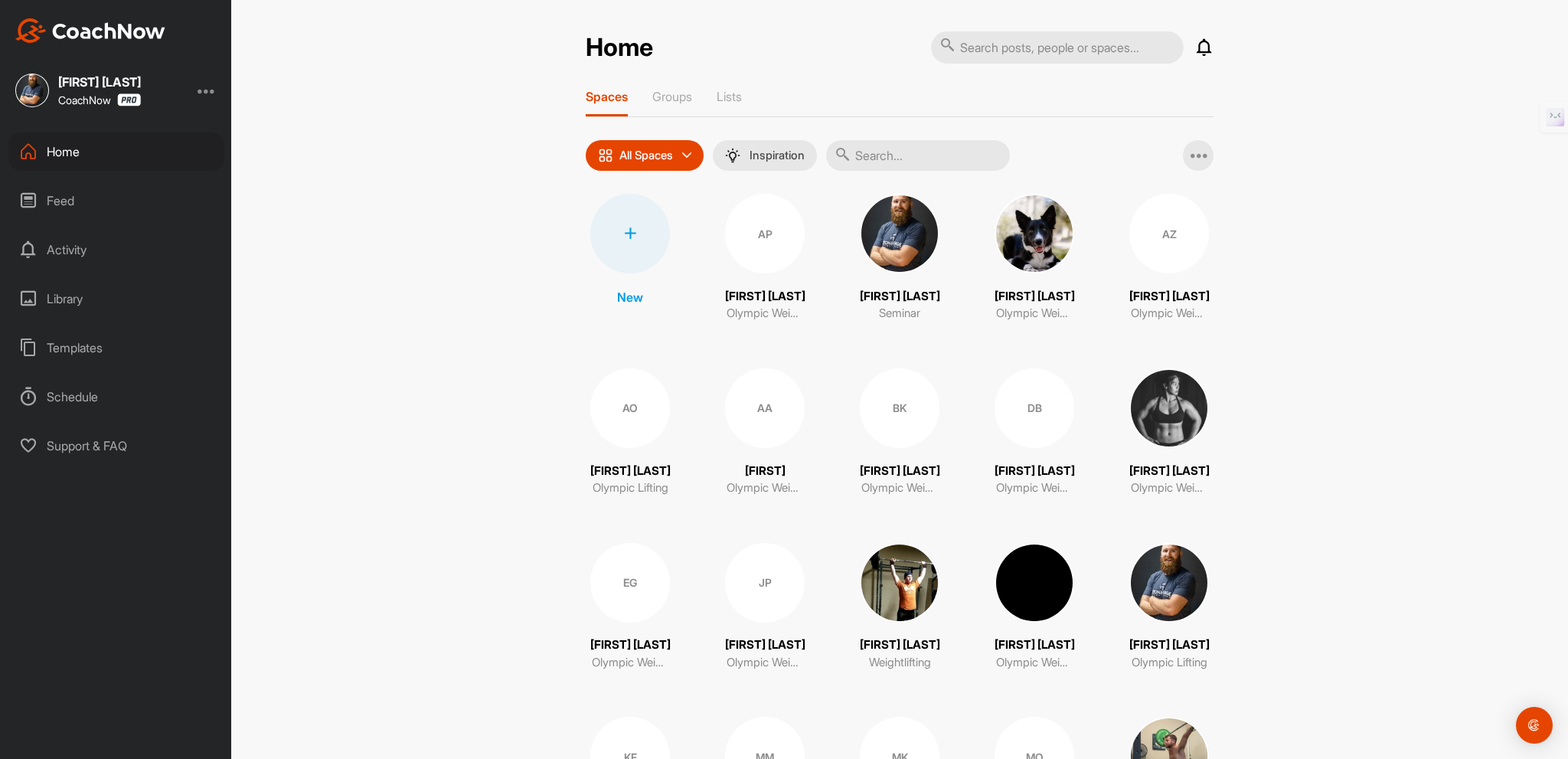 click on "[FIRST] [LAST] CoachNow" at bounding box center (116, 90) 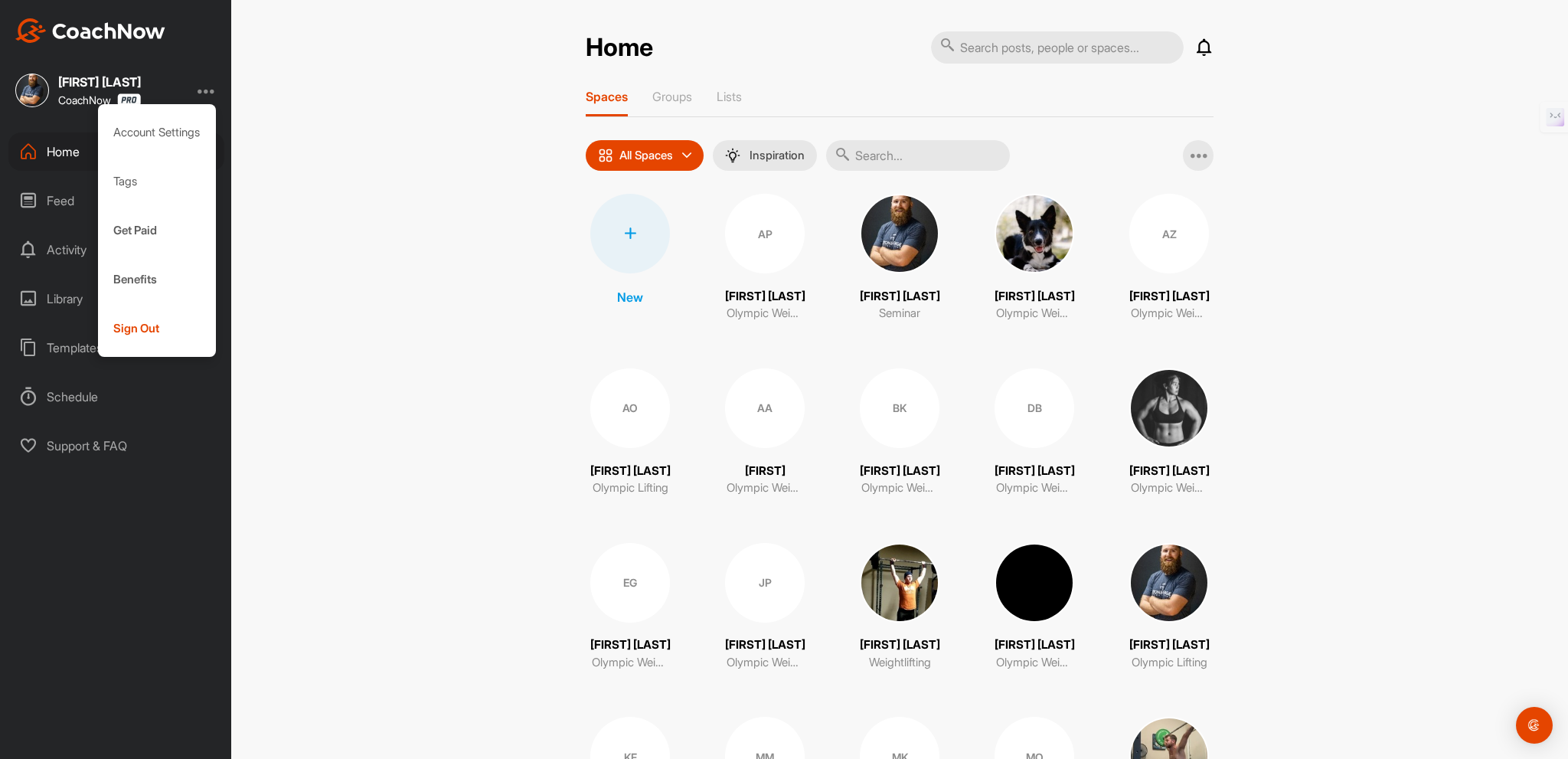 click on "Home Notifications Invitations Today AW [FIRST] [LAST]. liked your video . 1 h • [FIRST] / Olympic Weightlifting [FIRST] [LAST]. posted a video : " [DAY] [MONTH]/[DATE]/[YEAR]
155 split ... " 2 h • [FIRST] [LAST] / Olympic Weightlifting [FIRST] [LAST]. posted a video : " [DAY] [MONTH]/[DATE]/[YEAR]
135 split ... " 2 h • [FIRST] [LAST] / Olympic Weightlifting [FIRST] [LAST]. posted a video : " [DAY] [MONTH]/[DATE]/[YEAR]
145 snatch... " 3 h • [FIRST] [LAST] / Olympic Weightlifting [FIRST] [LAST]. posted a video : " [DAY] [MONTH]/[DATE]/[YEAR]
135 snatch... " 3 h • [FIRST] [LAST] / Olympic Weightlifting WK [FIRST] [LAST]. posted a video : " Power jerk + split jerk 1+1... " 12 h • [FIRST] [LAST] / Olympic Lifting WK [FIRST] [LAST]. posted a video : " Power snatch + snatch 1+1 7... " 12 h • [FIRST] [LAST] / Olympic Weightlifting [FIRST] [LAST]. posted a video : " Last set " 12 h • [FIRST] [LAST] / Olympic Weightlifting [FIRST] [LAST]. posted a video : " First set on pause  snatches " 12 h • [FIRST] [LAST] / Olympic Weightlifting AO [FIRST] [LAST]. posted a video : " Quick tour of the new home ... " 12 h AO [FIRST] [LAST]. : " "" at bounding box center [900, 379] 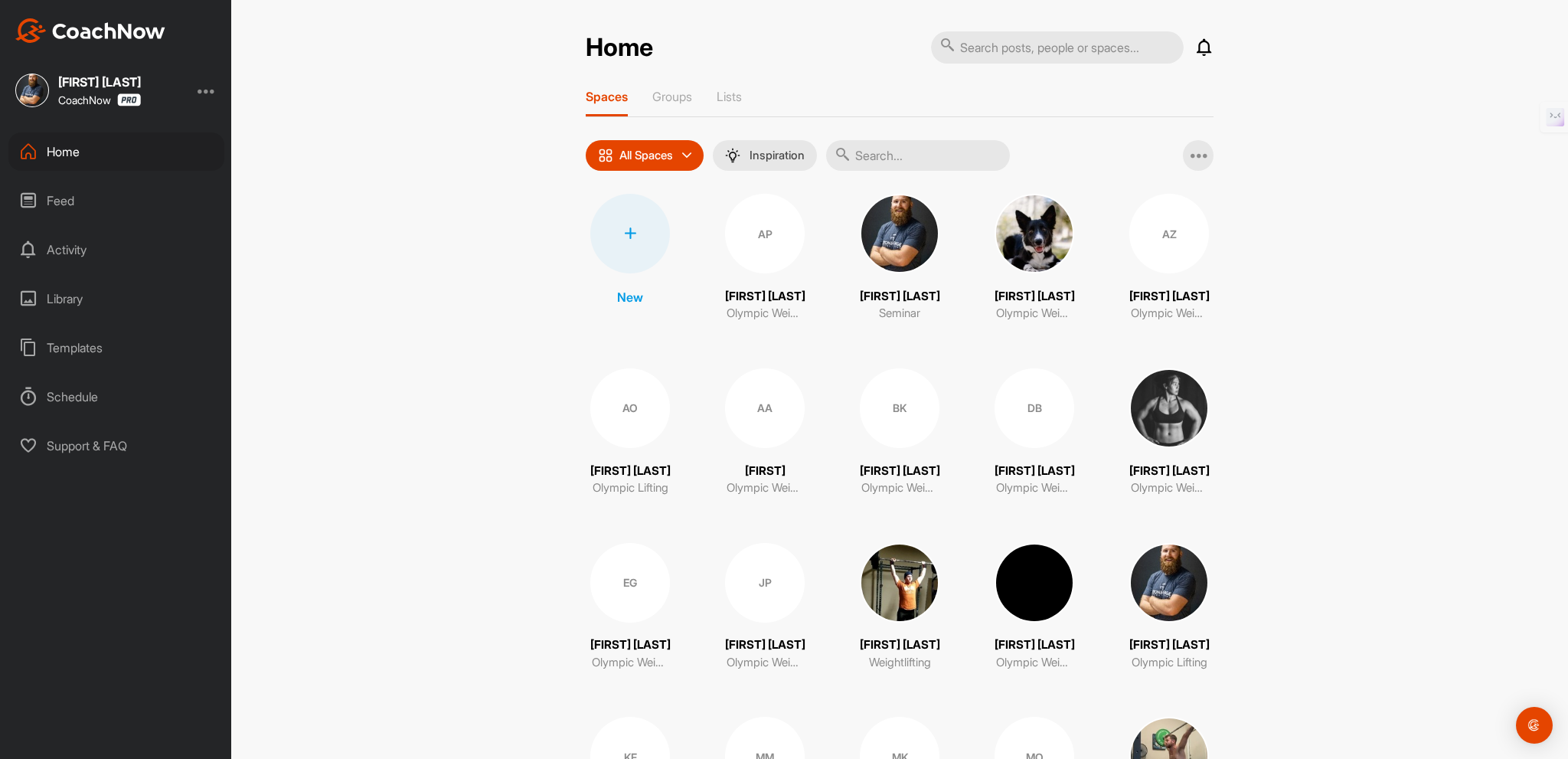 click on "Activity" at bounding box center [116, 250] 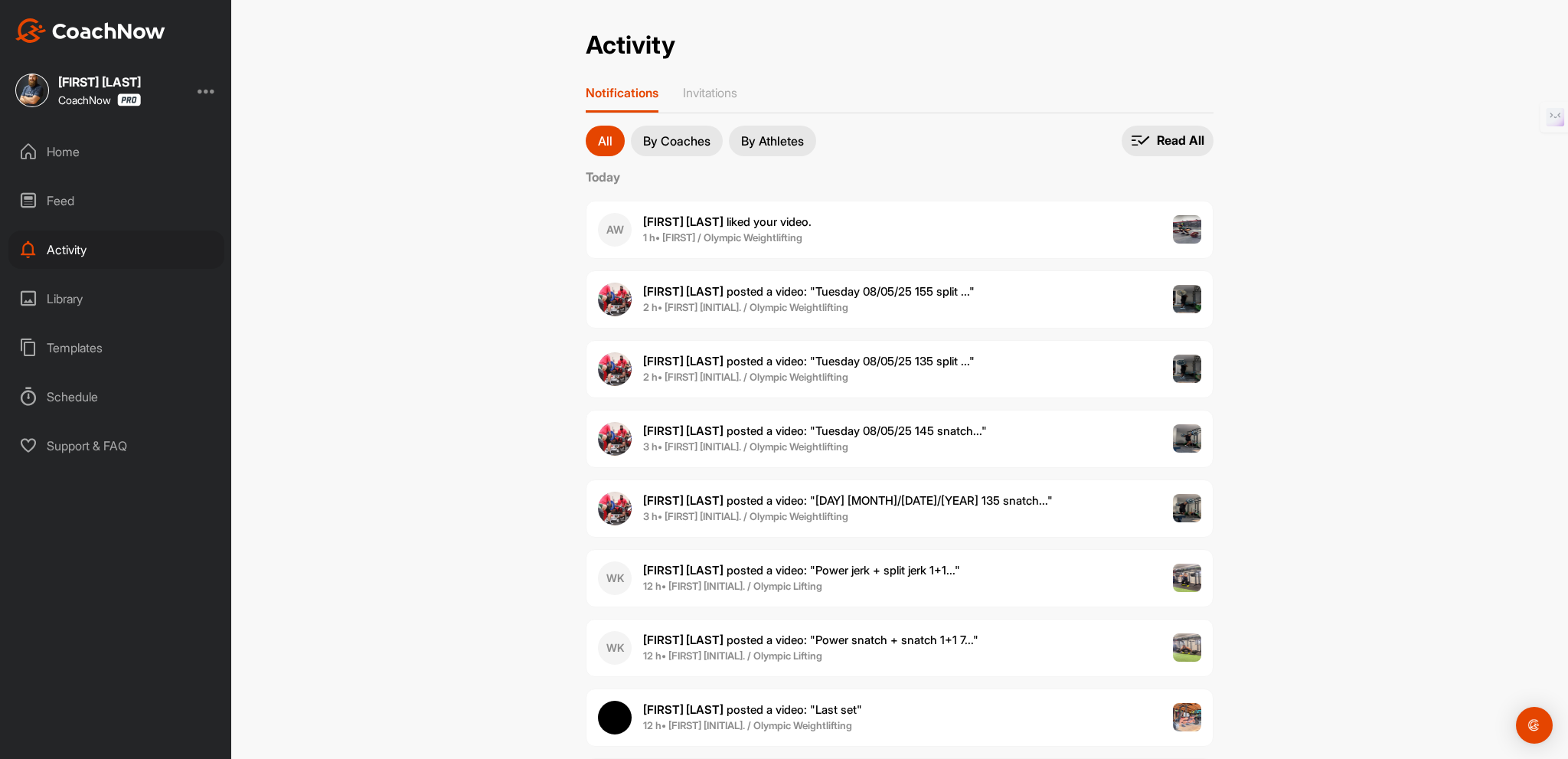 click on "Home" at bounding box center [116, 152] 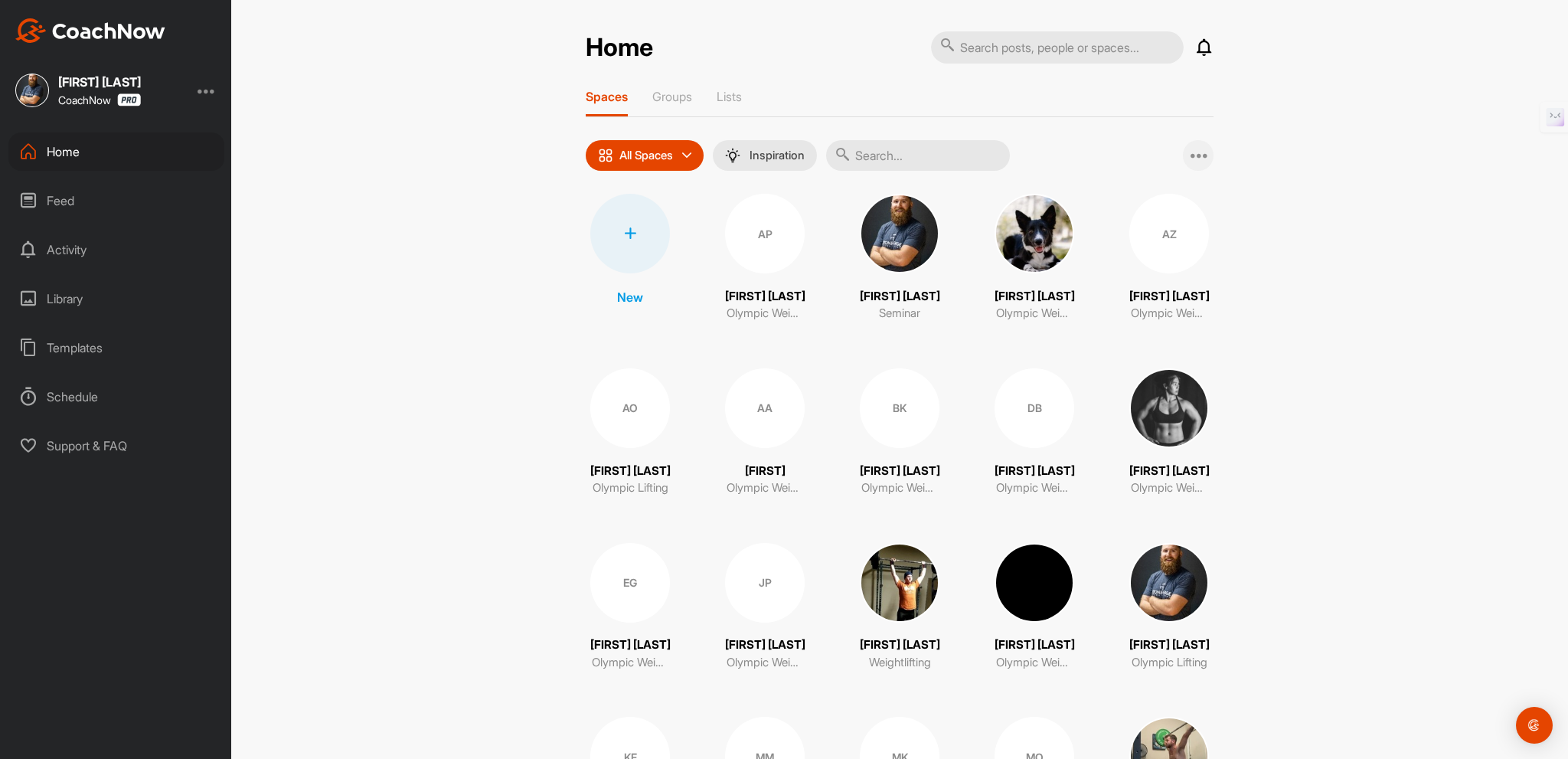 click on "Home Notifications Invitations Today AW [FIRST] [LAST]. liked your video . 1 h • [FIRST] / Olympic Weightlifting [FIRST] [LAST]. posted a video : " [DAY] [MONTH]/[DATE]/[YEAR]
155 split ... " 2 h • [FIRST] [LAST] / Olympic Weightlifting [FIRST] [LAST]. posted a video : " [DAY] [MONTH]/[DATE]/[YEAR]
135 split ... " 2 h • [FIRST] [LAST] / Olympic Weightlifting [FIRST] [LAST]. posted a video : " [DAY] [MONTH]/[DATE]/[YEAR]
145 snatch... " 3 h • [FIRST] [LAST] / Olympic Weightlifting [FIRST] [LAST]. posted a video : " [DAY] [MONTH]/[DATE]/[YEAR]
135 snatch... " 3 h • [FIRST] [LAST] / Olympic Weightlifting WK [FIRST] [LAST]. posted a video : " Power jerk + split jerk 1+1... " 12 h • [FIRST] [LAST] / Olympic Lifting WK [FIRST] [LAST]. posted a video : " Power snatch + snatch 1+1 7... " 12 h • [FIRST] [LAST] / Olympic Weightlifting [FIRST] [LAST]. posted a video : " Last set " 12 h • [FIRST] [LAST] / Olympic Weightlifting [FIRST] [LAST]. posted a video : " First set on pause  snatches " 12 h • [FIRST] [LAST] / Olympic Weightlifting AO [FIRST] [LAST]. posted a video : " Quick tour of the new home ... " 12 h AO [FIRST] [LAST]. : " "" at bounding box center [900, 627] 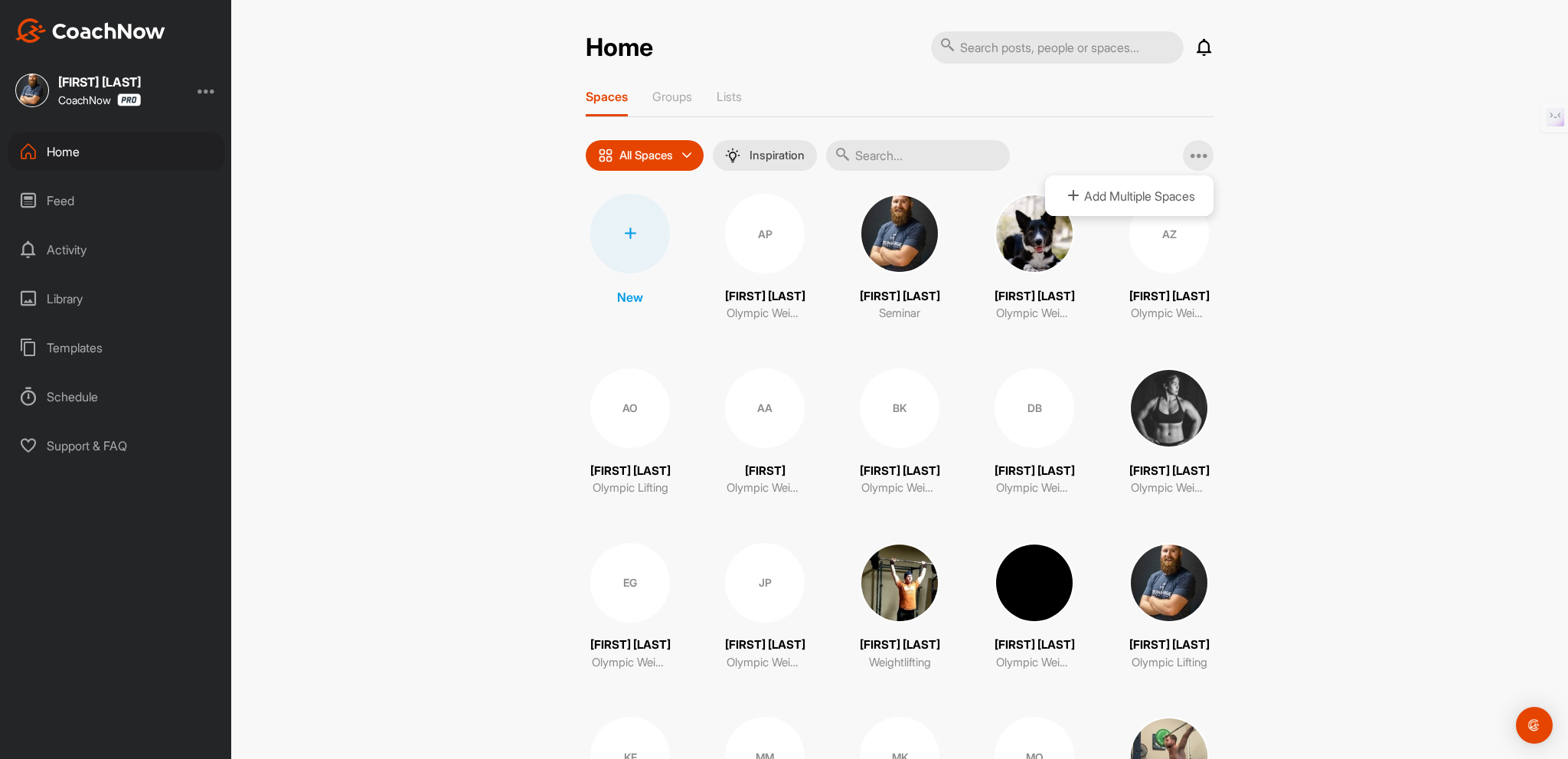 click on "Home Notifications Invitations Today AW [FIRST] [LAST]. liked your video . 1 h • [FIRST] / Olympic Weightlifting [FIRST] [LAST]. posted a video : " [DAY] [MONTH]/[DATE]/[YEAR]
155 split ... " 2 h • [FIRST] [LAST] / Olympic Weightlifting [FIRST] [LAST]. posted a video : " [DAY] [MONTH]/[DATE]/[YEAR]
135 split ... " 2 h • [FIRST] [LAST] / Olympic Weightlifting [FIRST] [LAST]. posted a video : " [DAY] [MONTH]/[DATE]/[YEAR]
145 snatch... " 3 h • [FIRST] [LAST] / Olympic Weightlifting [FIRST] [LAST]. posted a video : " [DAY] [MONTH]/[DATE]/[YEAR]
135 snatch... " 3 h • [FIRST] [LAST] / Olympic Weightlifting WK [FIRST] [LAST]. posted a video : " Power jerk + split jerk 1+1... " 12 h • [FIRST] [LAST] / Olympic Lifting WK [FIRST] [LAST]. posted a video : " Power snatch + snatch 1+1 7... " 12 h • [FIRST] [LAST] / Olympic Weightlifting [FIRST] [LAST]. posted a video : " Last set " 12 h • [FIRST] [LAST] / Olympic Weightlifting [FIRST] [LAST]. posted a video : " First set on pause  snatches " 12 h • [FIRST] [LAST] / Olympic Weightlifting AO [FIRST] [LAST]. posted a video : " Quick tour of the new home ... " 12 h AO [FIRST] [LAST]. : " "" at bounding box center (900, 379) 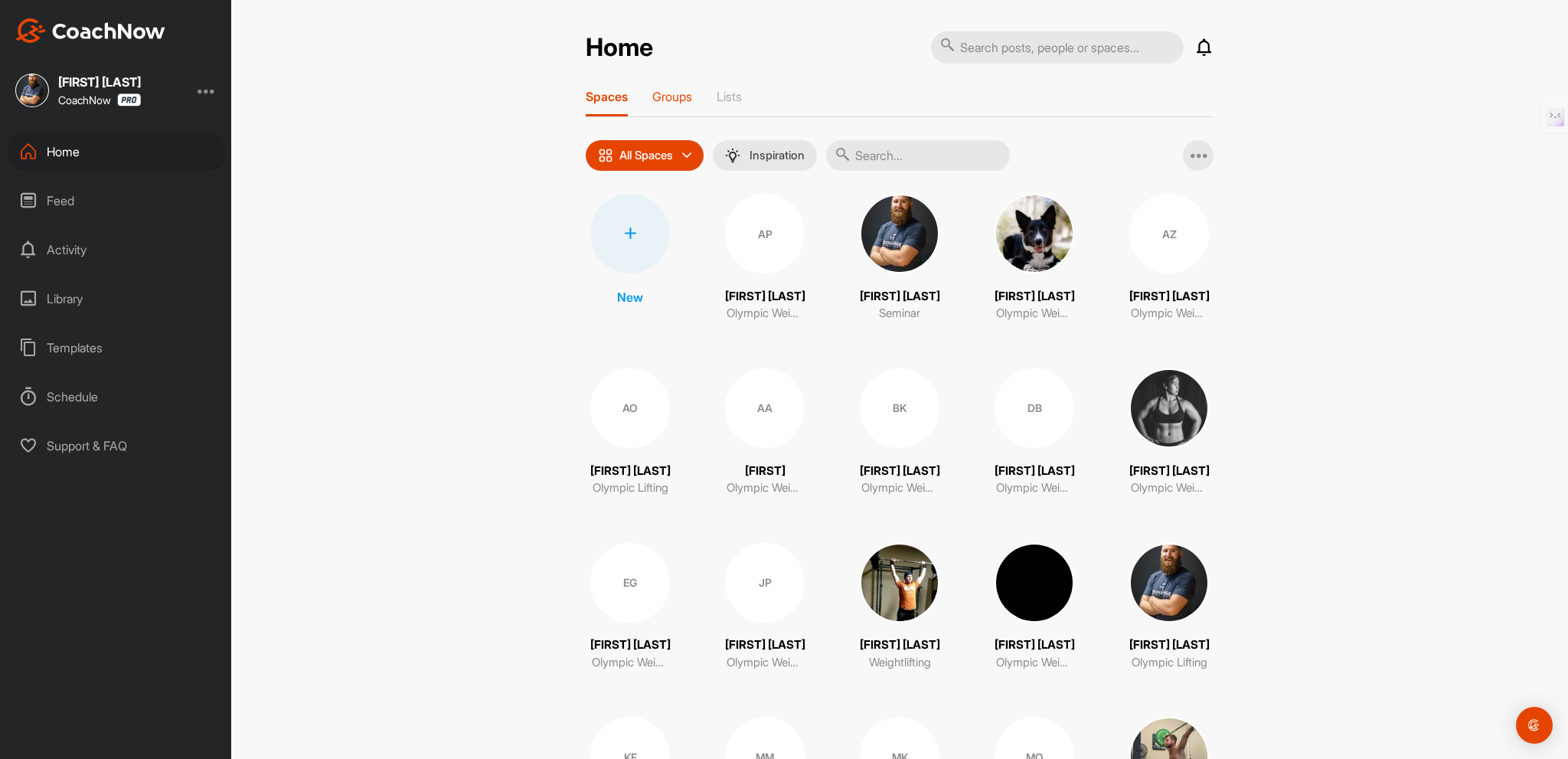 click on "Groups" at bounding box center (672, 97) 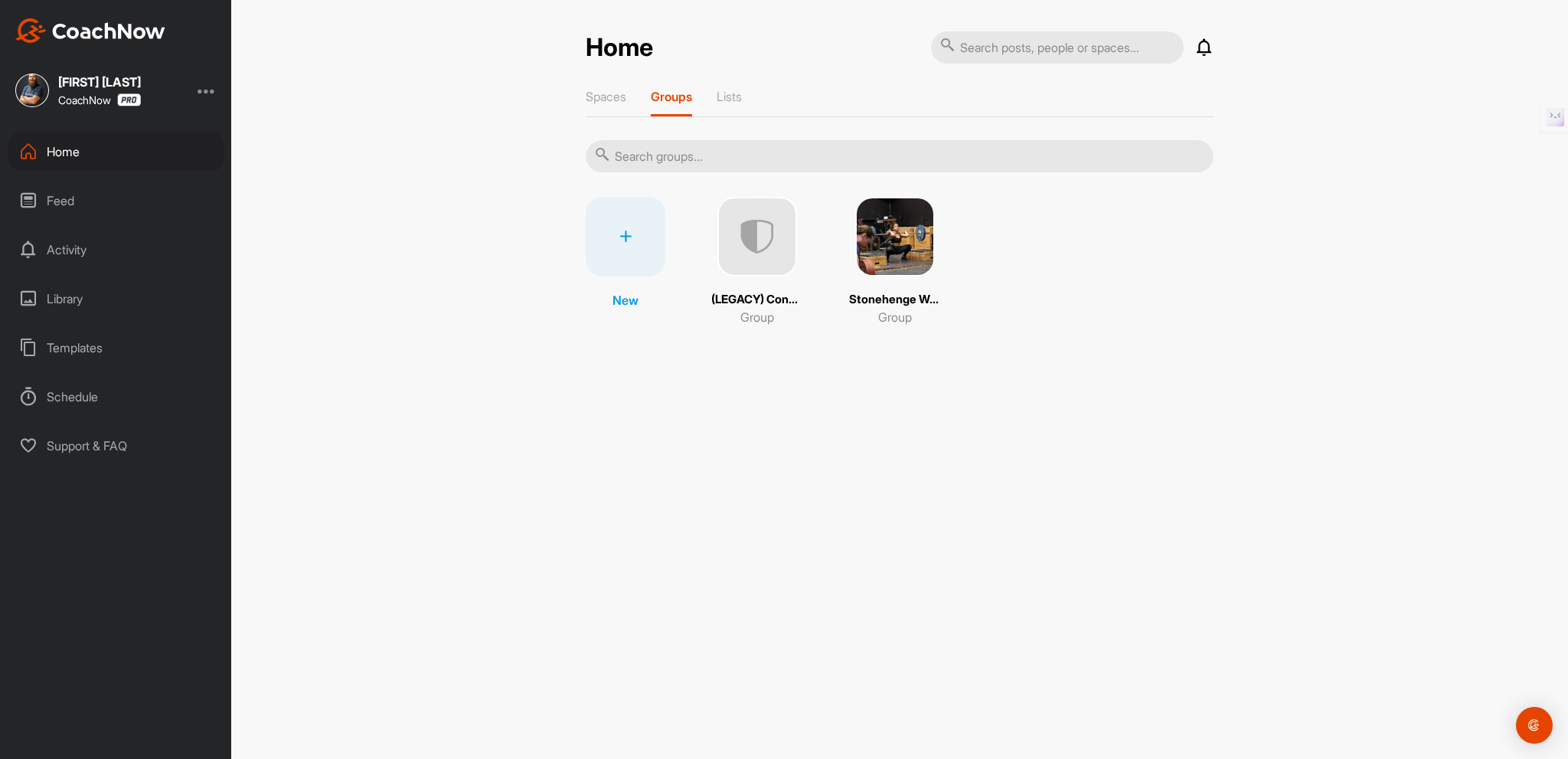 click at bounding box center [895, 237] 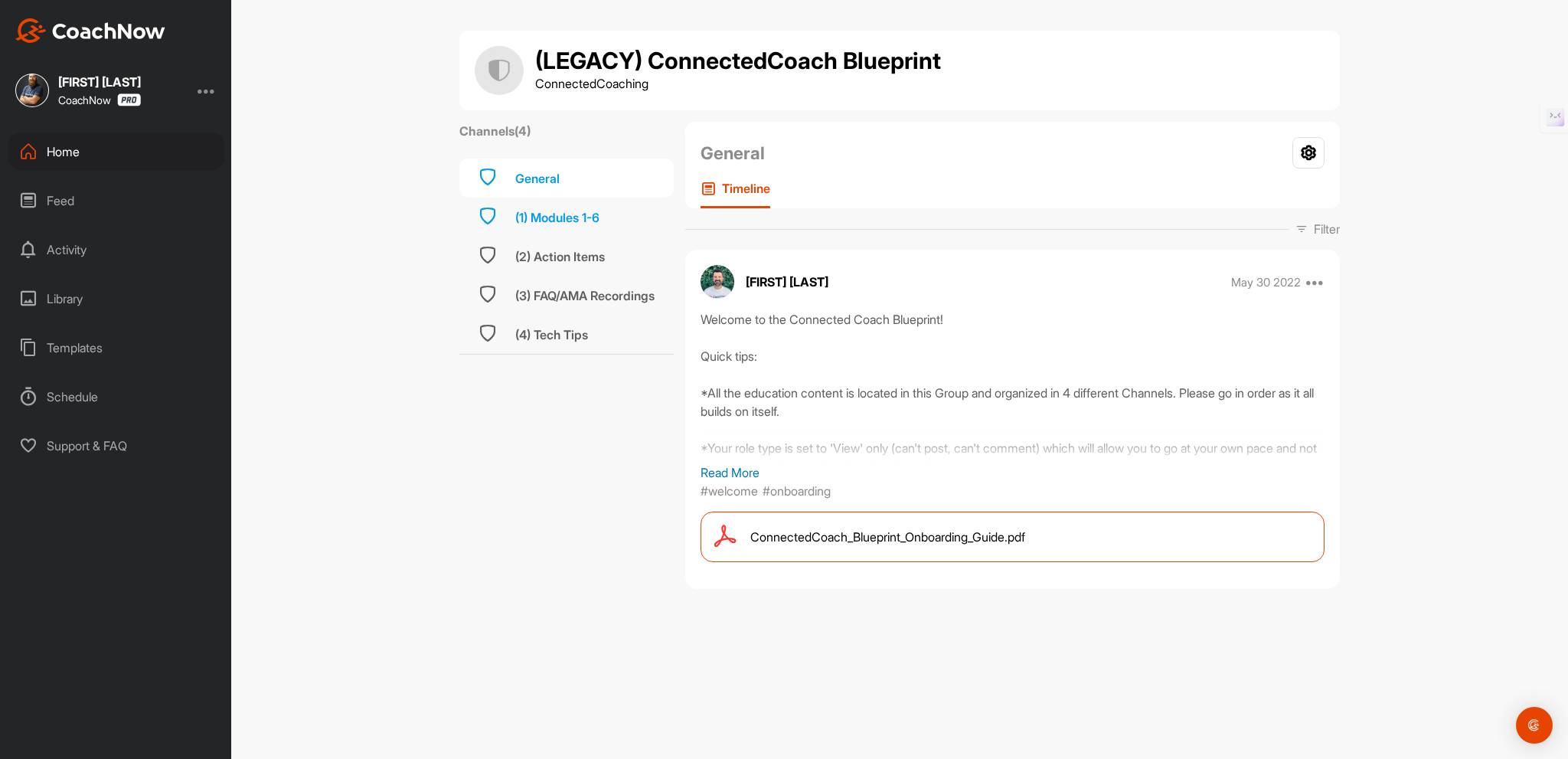 click on "(1) Modules 1-6" at bounding box center [567, 217] 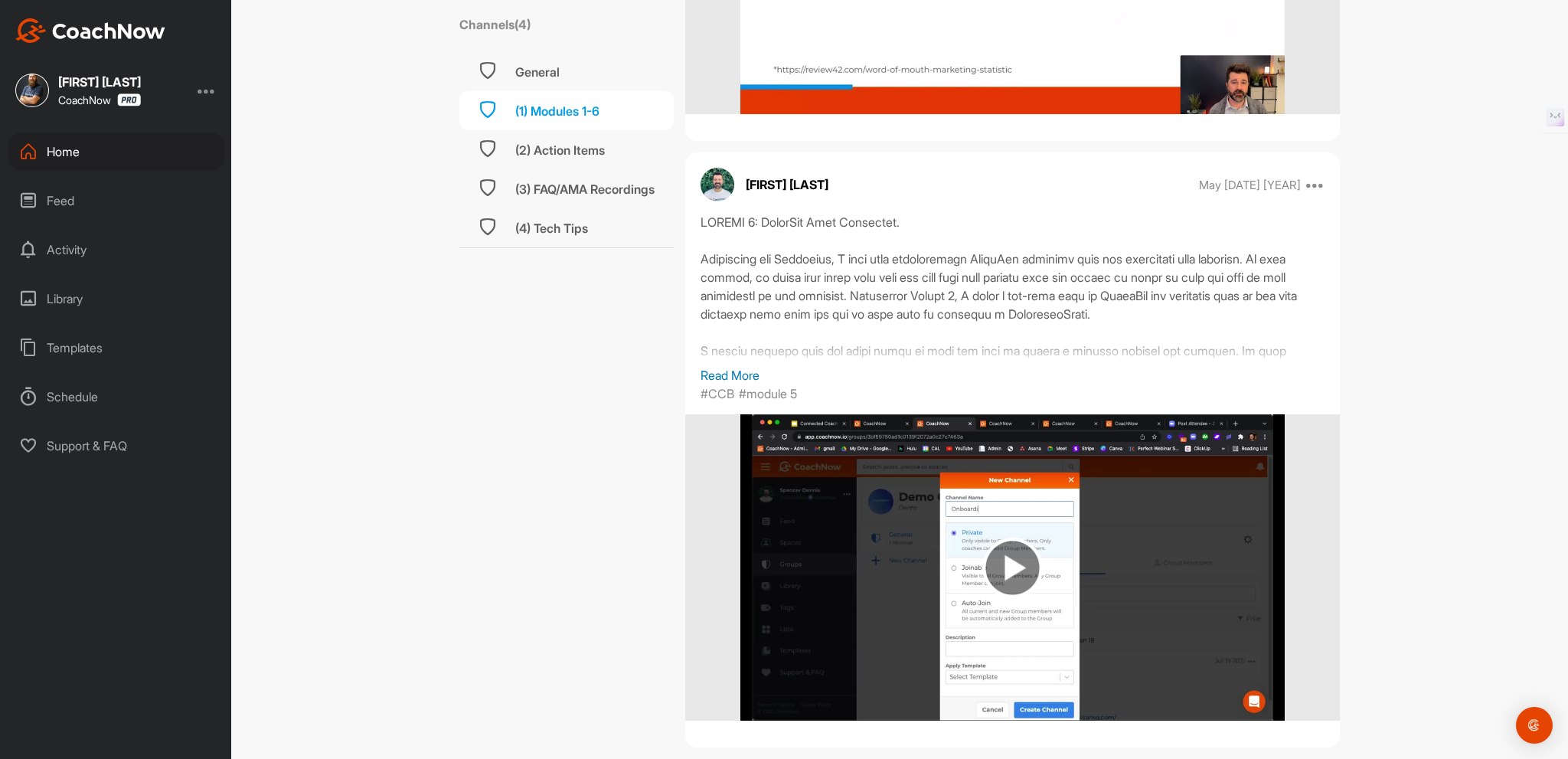 scroll, scrollTop: 2808, scrollLeft: 0, axis: vertical 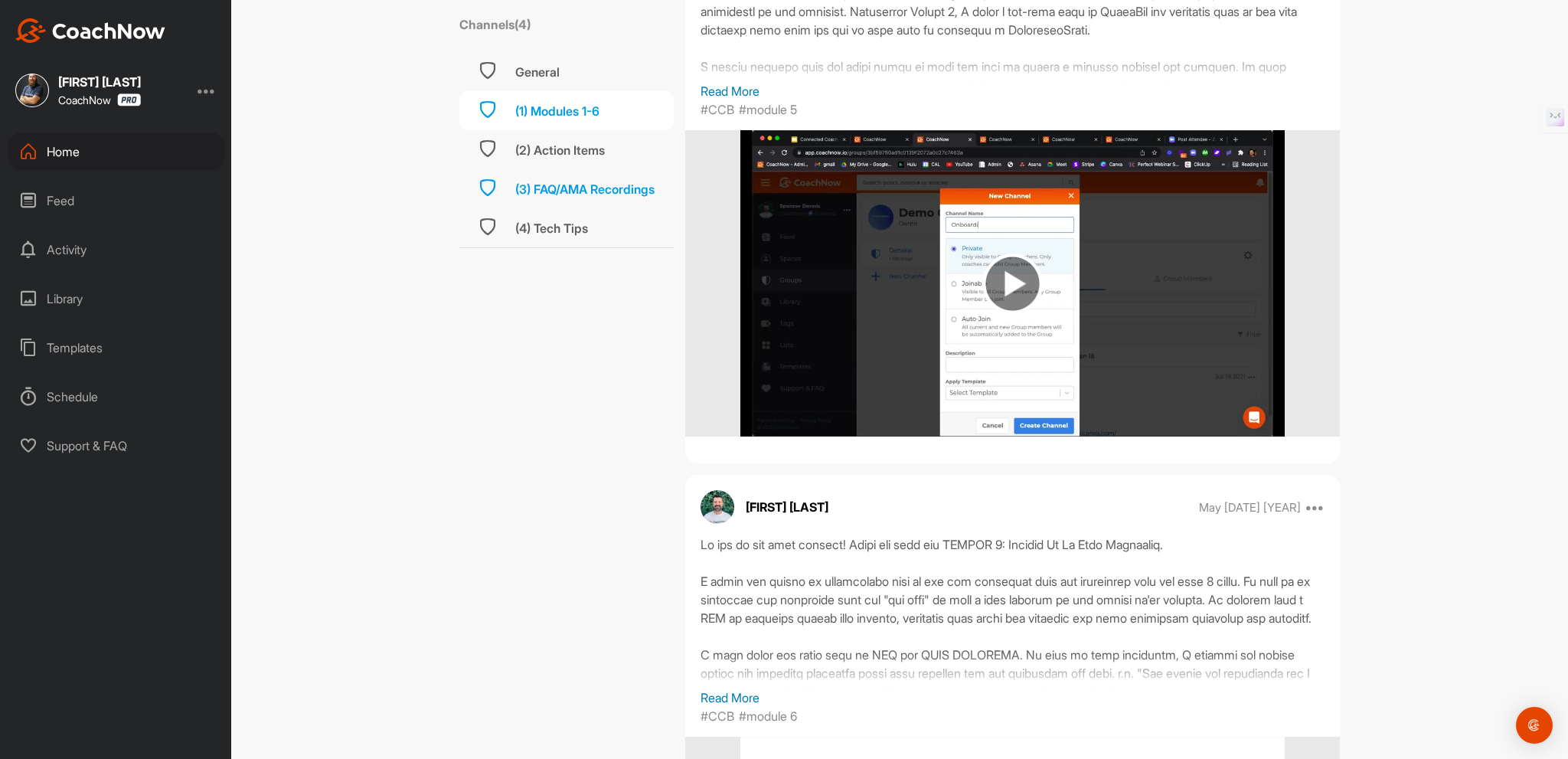 click on "(3) FAQ/AMA Recordings" at bounding box center [585, 189] 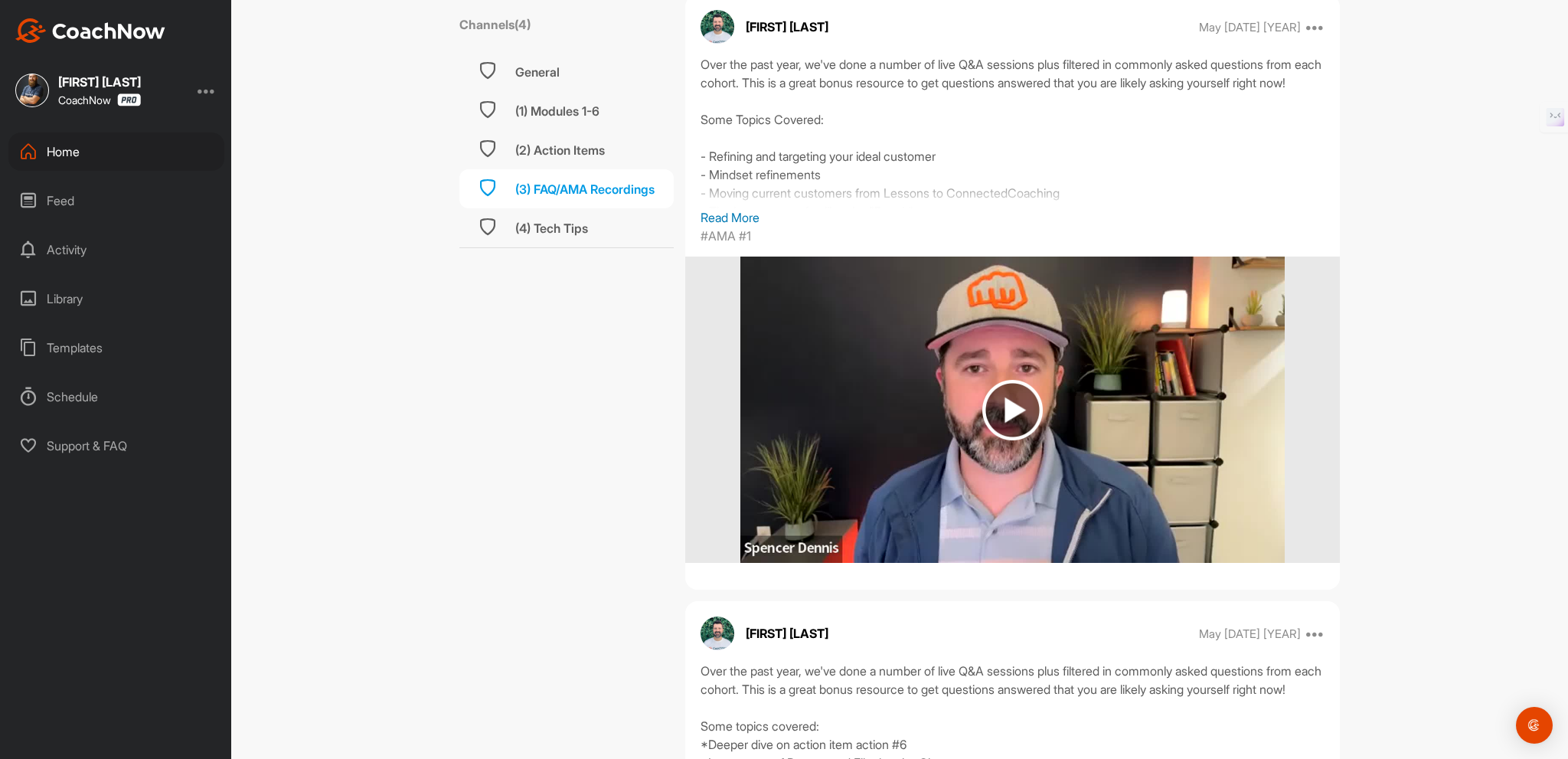 scroll, scrollTop: 738, scrollLeft: 0, axis: vertical 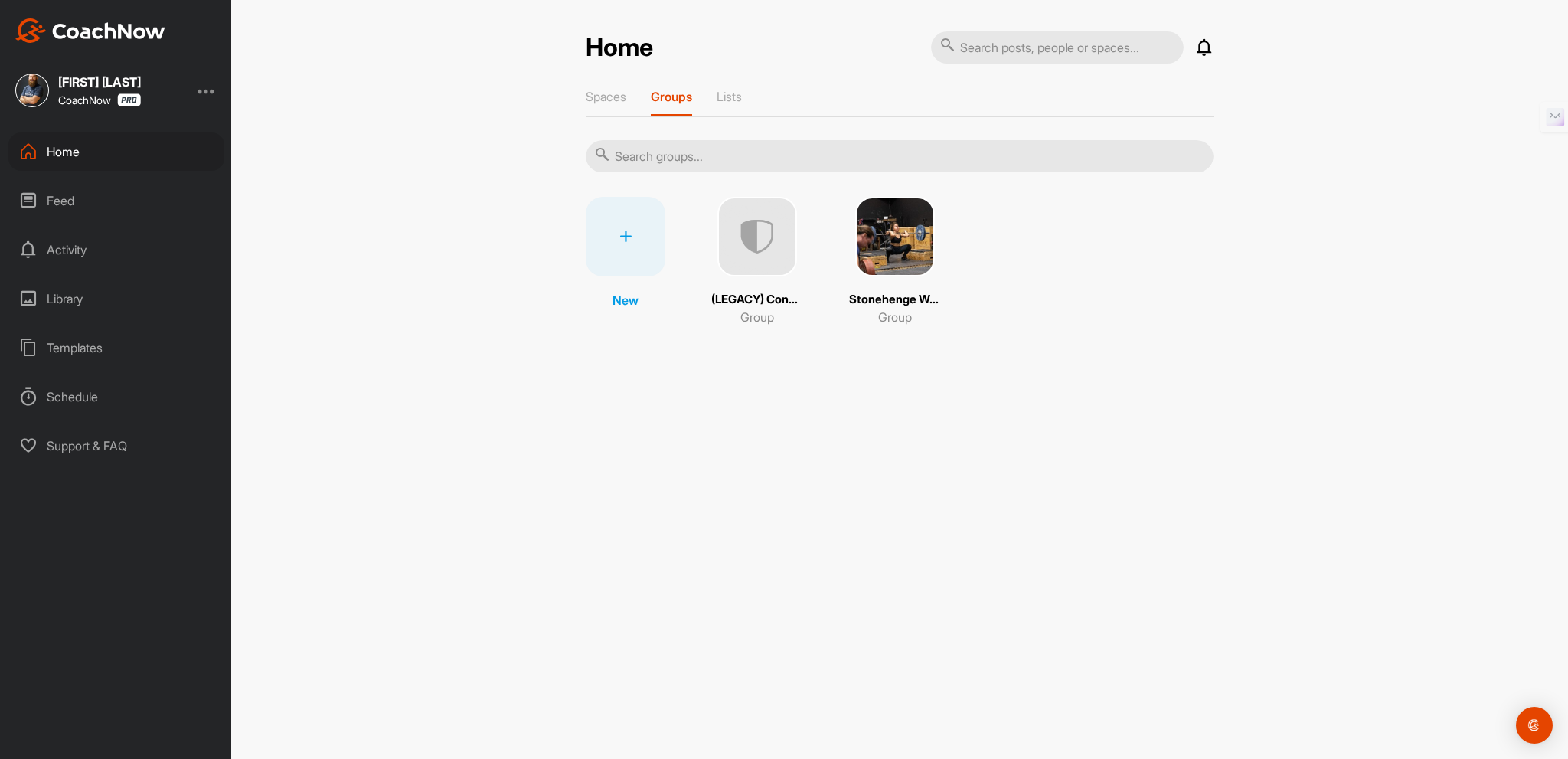 click at bounding box center (626, 237) 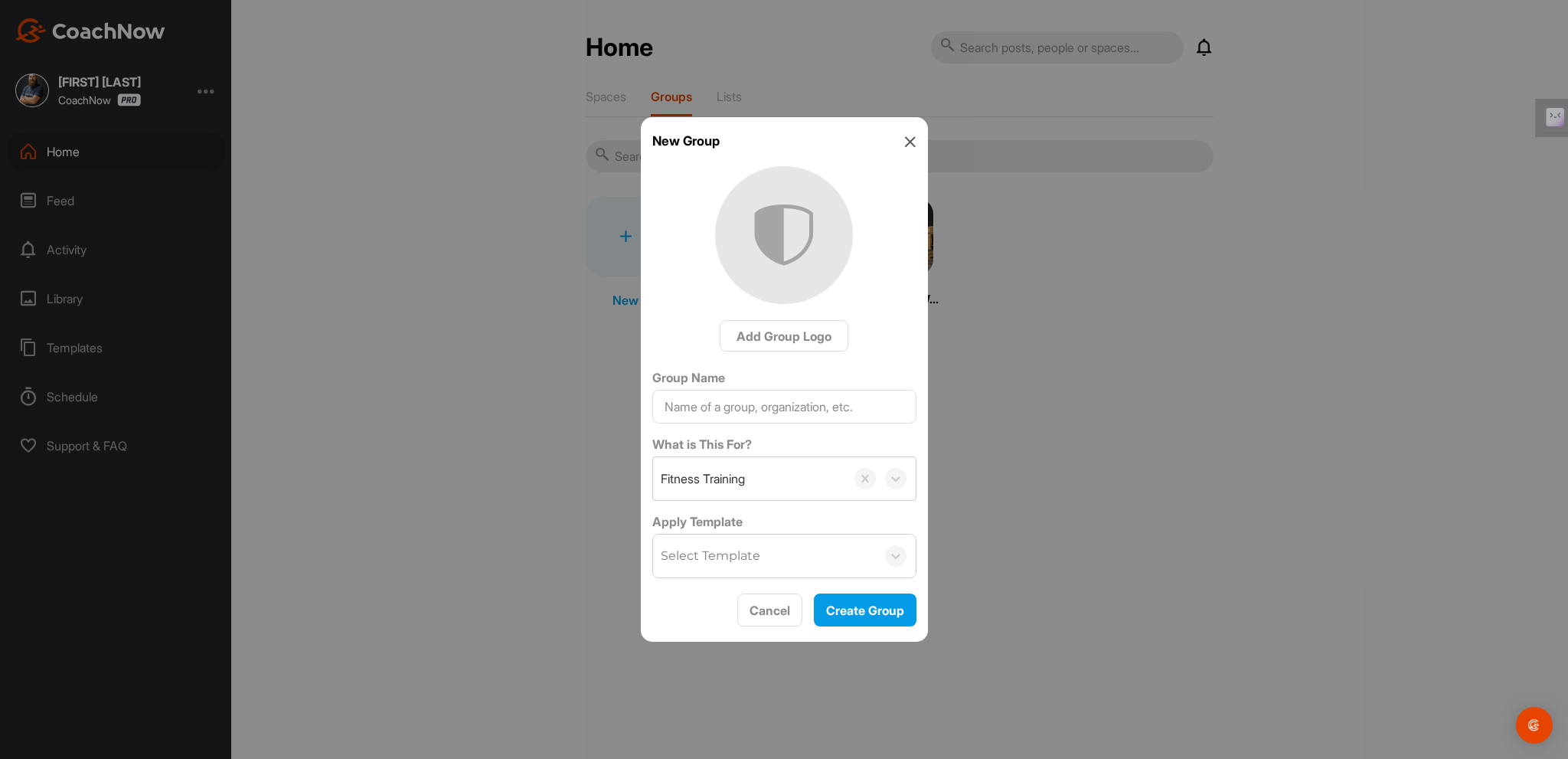 click at bounding box center (910, 142) 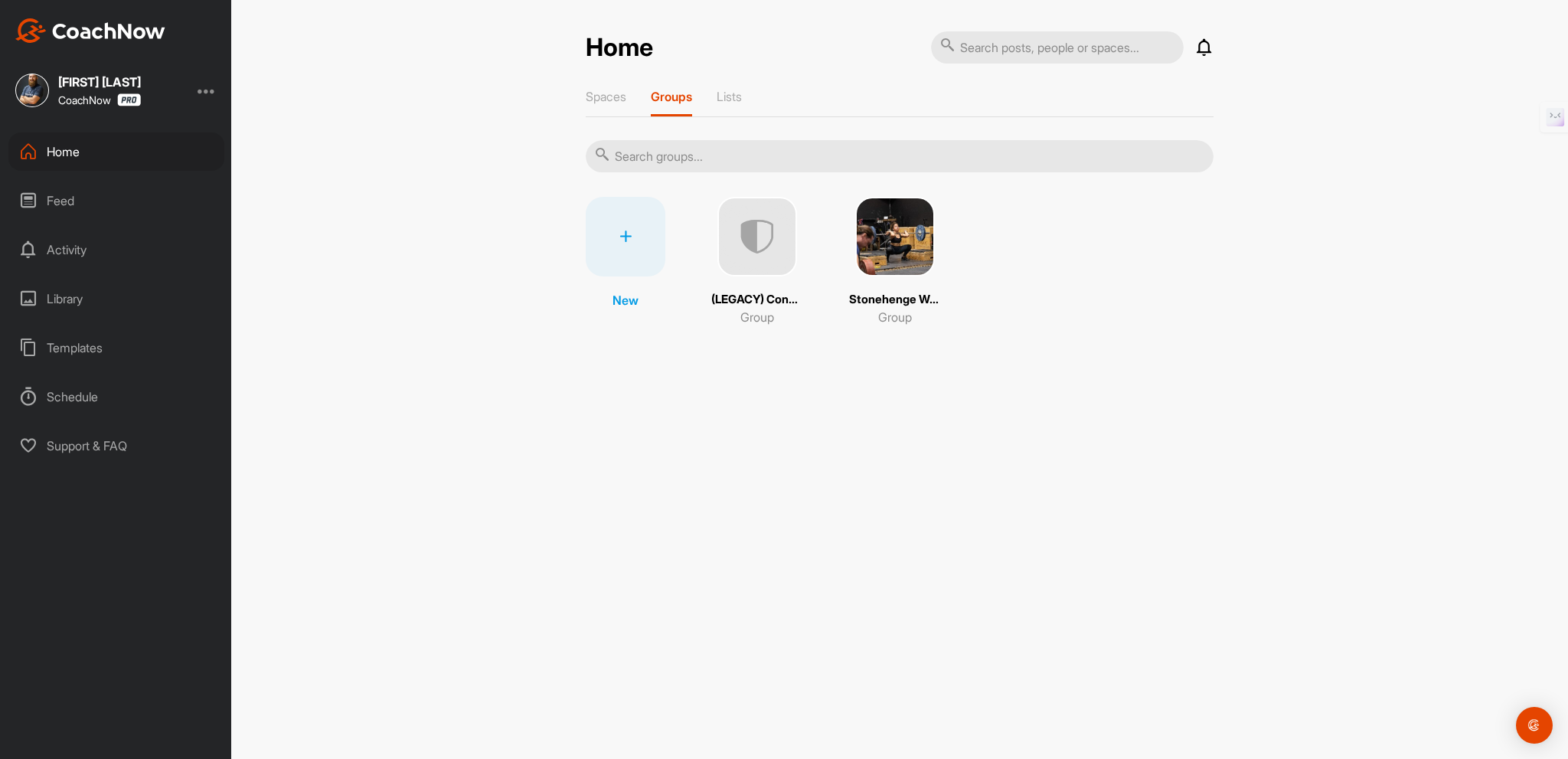 click on "Home Notifications Invitations Today AW [FIRST] [LAST]. liked your video . 1 h • [FIRST] / Olympic Weightlifting [FIRST] [LAST]. posted a video : " [DAY] [MONTH]/[DATE]/[YEAR]
155 split ... " 2 h • [FIRST] [LAST] / Olympic Weightlifting [FIRST] [LAST]. posted a video : " [DAY] [MONTH]/[DATE]/[YEAR]
135 split ... " 2 h • [FIRST] [LAST] / Olympic Weightlifting [FIRST] [LAST]. posted a video : " [DAY] [MONTH]/[DATE]/[YEAR]
145 snatch... " 3 h • [FIRST] [LAST] / Olympic Weightlifting [FIRST] [LAST]. posted a video : " [DAY] [MONTH]/[DATE]/[YEAR]
135 snatch... " 3 h • [FIRST] [LAST] / Olympic Weightlifting WK [FIRST] [LAST]. posted a video : " Power jerk + split jerk 1+1... " 12 h • [FIRST] [LAST] / Olympic Lifting WK [FIRST] [LAST]. posted a video : " Power snatch + snatch 1+1 7... " 12 h • [FIRST] [LAST] / Olympic Weightlifting [FIRST] [LAST]. posted a video : " Last set " 12 h • [FIRST] [LAST] / Olympic Weightlifting [FIRST] [LAST]. posted a video : " First set on pause  snatches " 12 h • [FIRST] [LAST] / Olympic Weightlifting AO [FIRST] [LAST]. posted a video : " Quick tour of the new home ... " 12 h AO [FIRST] [LAST]. : " "" at bounding box center (900, 186) 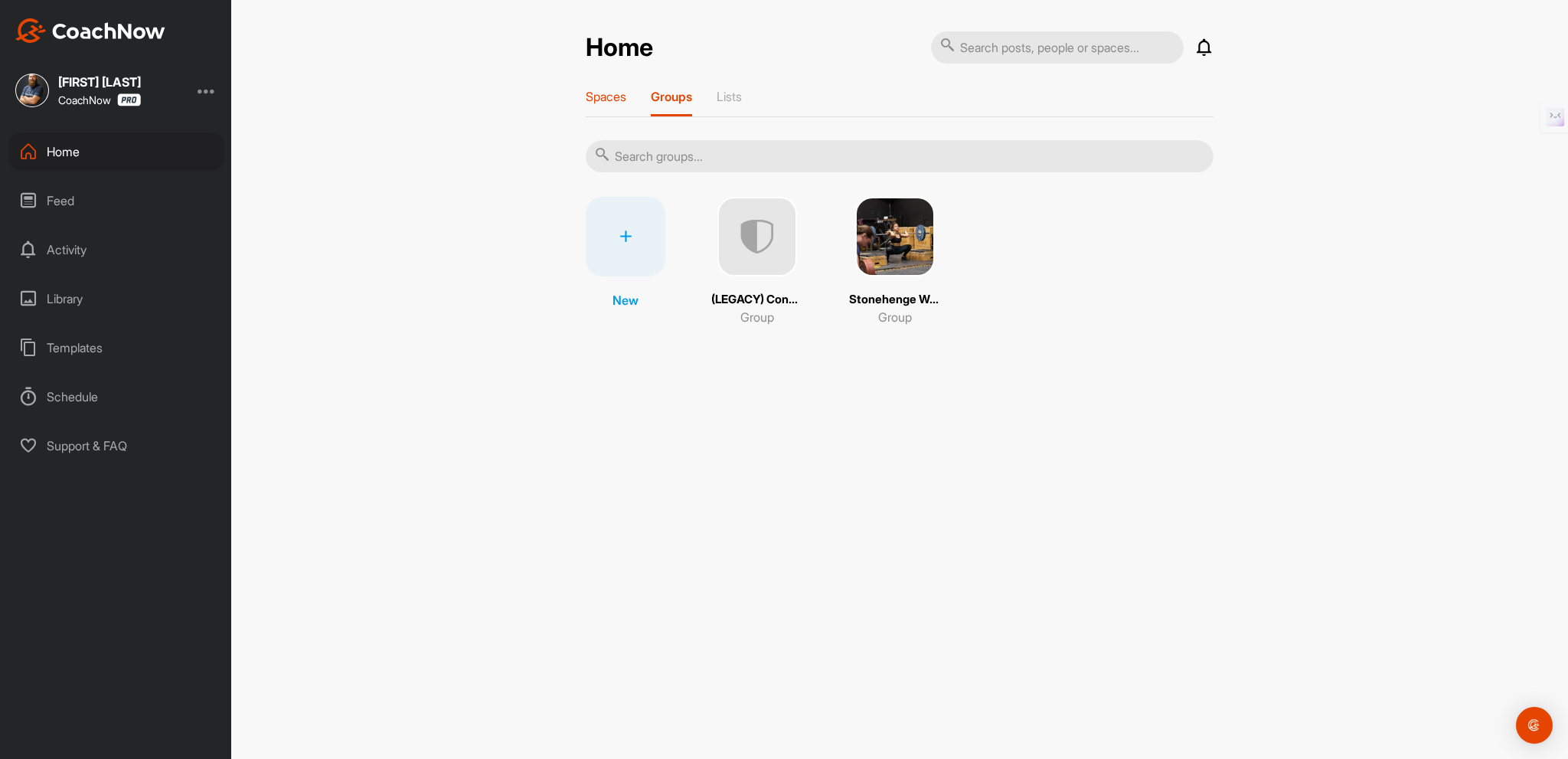 click on "Spaces" at bounding box center (606, 97) 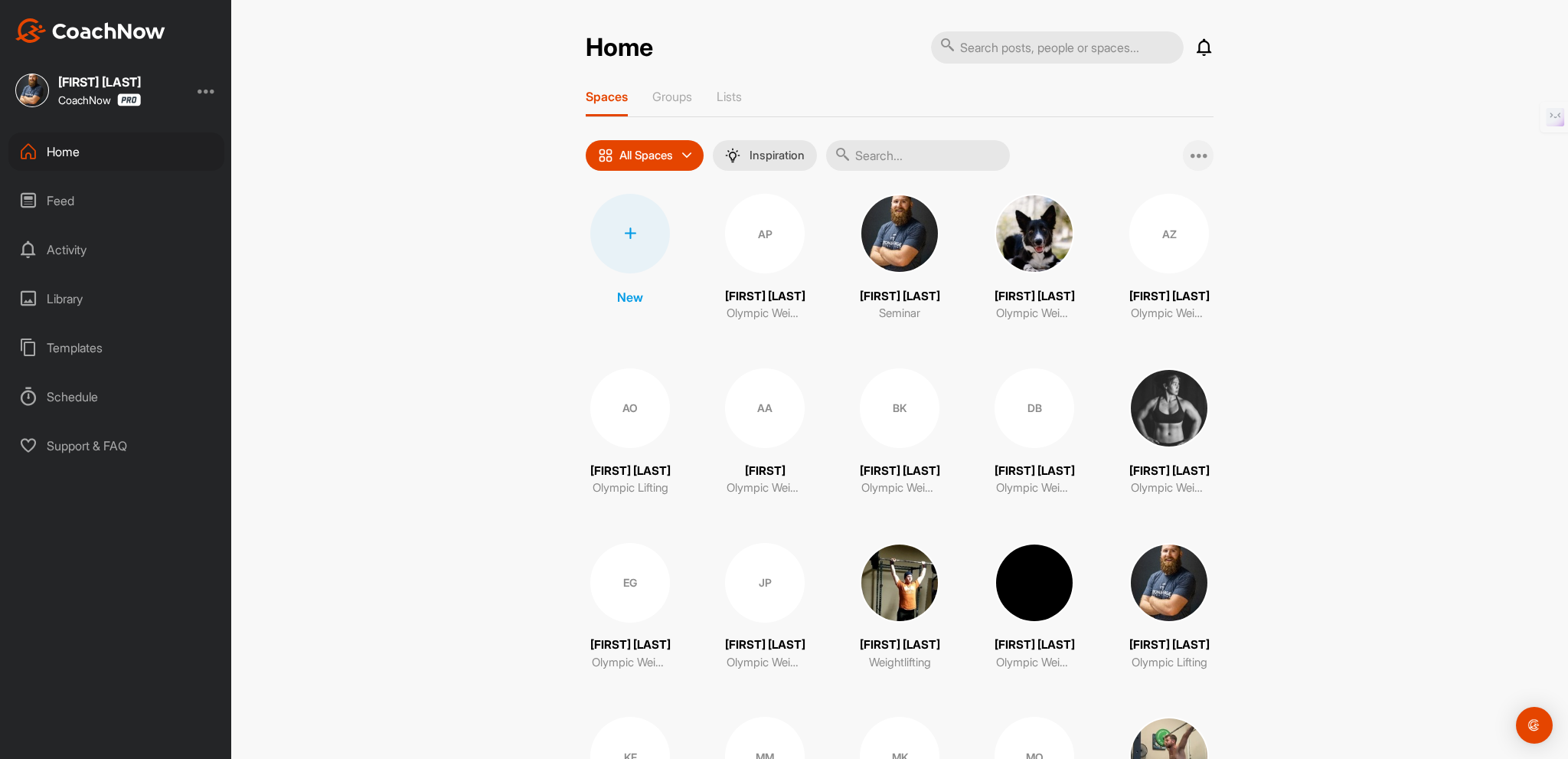 click at bounding box center [1198, 155] 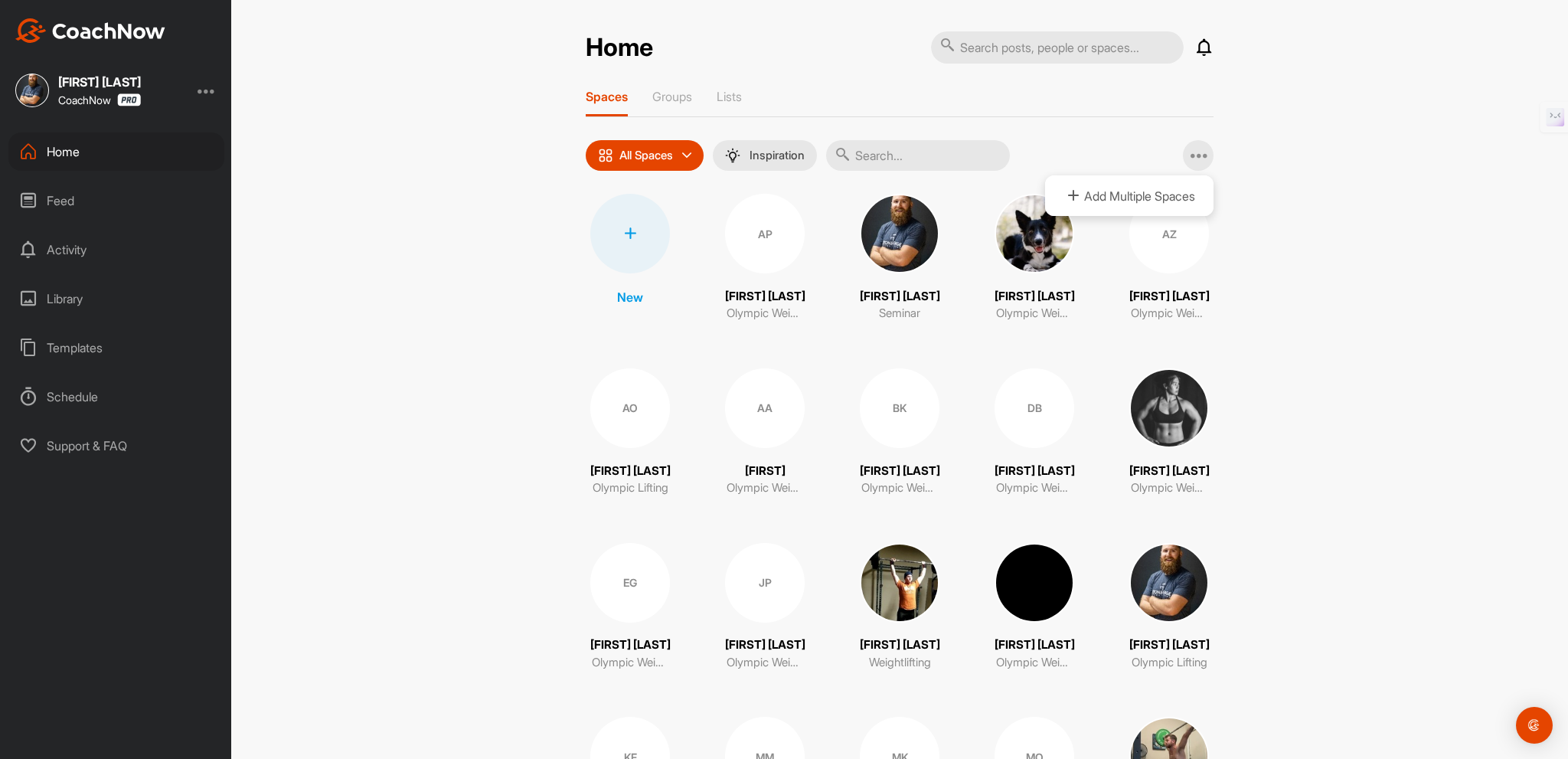 click on "Home Notifications Invitations Today AW [FIRST] [LAST]. liked your video . 1 h • [FIRST] / Olympic Weightlifting [FIRST] [LAST]. posted a video : " [DAY] [MONTH]/[DATE]/[YEAR]
155 split ... " 2 h • [FIRST] [LAST] / Olympic Weightlifting [FIRST] [LAST]. posted a video : " [DAY] [MONTH]/[DATE]/[YEAR]
135 split ... " 2 h • [FIRST] [LAST] / Olympic Weightlifting [FIRST] [LAST]. posted a video : " [DAY] [MONTH]/[DATE]/[YEAR]
145 snatch... " 3 h • [FIRST] [LAST] / Olympic Weightlifting [FIRST] [LAST]. posted a video : " [DAY] [MONTH]/[DATE]/[YEAR]
135 snatch... " 3 h • [FIRST] [LAST] / Olympic Weightlifting WK [FIRST] [LAST]. posted a video : " Power jerk + split jerk 1+1... " 12 h • [FIRST] [LAST] / Olympic Lifting WK [FIRST] [LAST]. posted a video : " Power snatch + snatch 1+1 7... " 12 h • [FIRST] [LAST] / Olympic Weightlifting [FIRST] [LAST]. posted a video : " Last set " 12 h • [FIRST] [LAST] / Olympic Weightlifting [FIRST] [LAST]. posted a video : " First set on pause  snatches " 12 h • [FIRST] [LAST] / Olympic Weightlifting AO [FIRST] [LAST]. posted a video : " Quick tour of the new home ... " 12 h AO [FIRST] [LAST]. : " "" at bounding box center [900, 379] 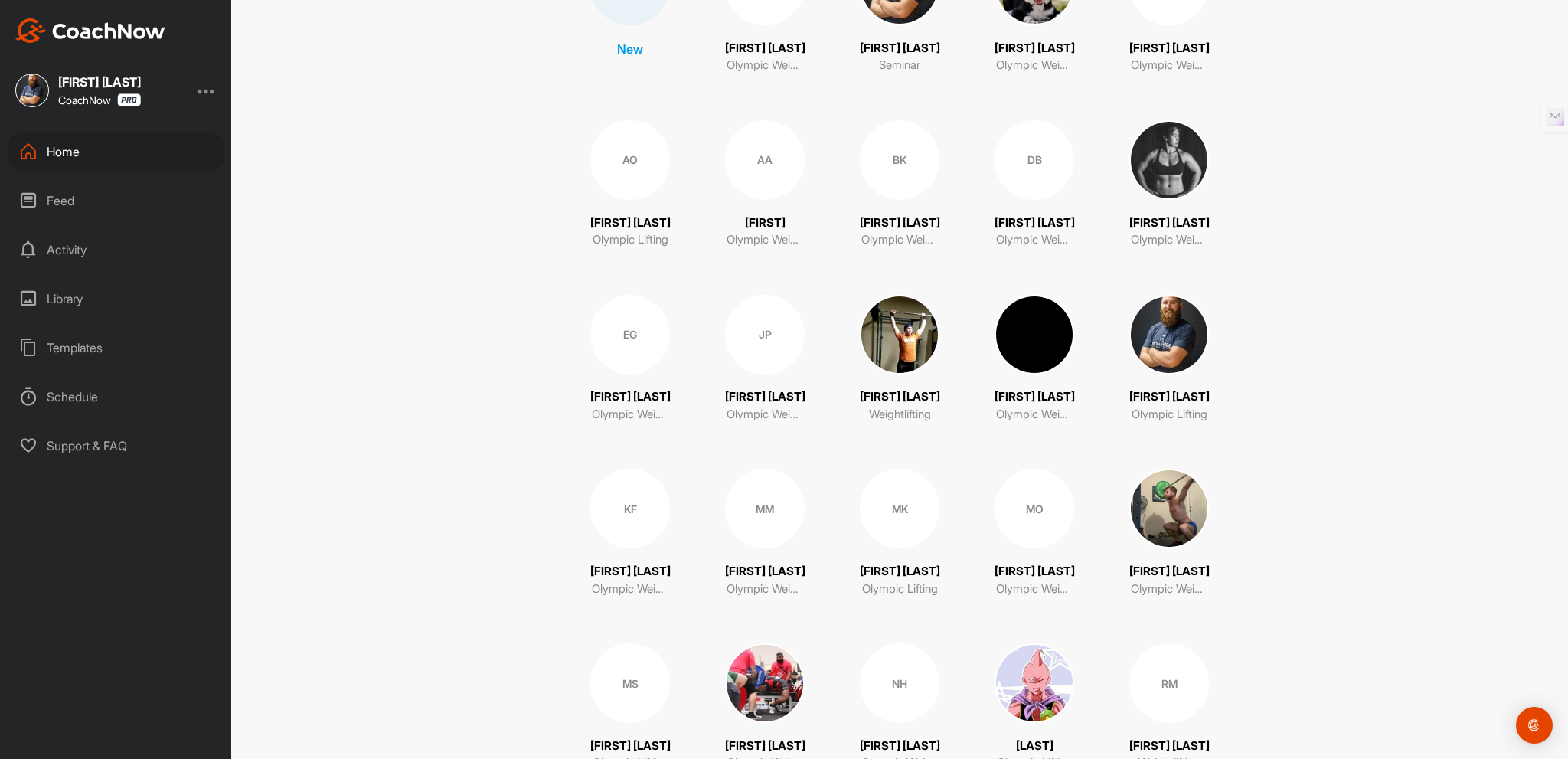scroll, scrollTop: 484, scrollLeft: 0, axis: vertical 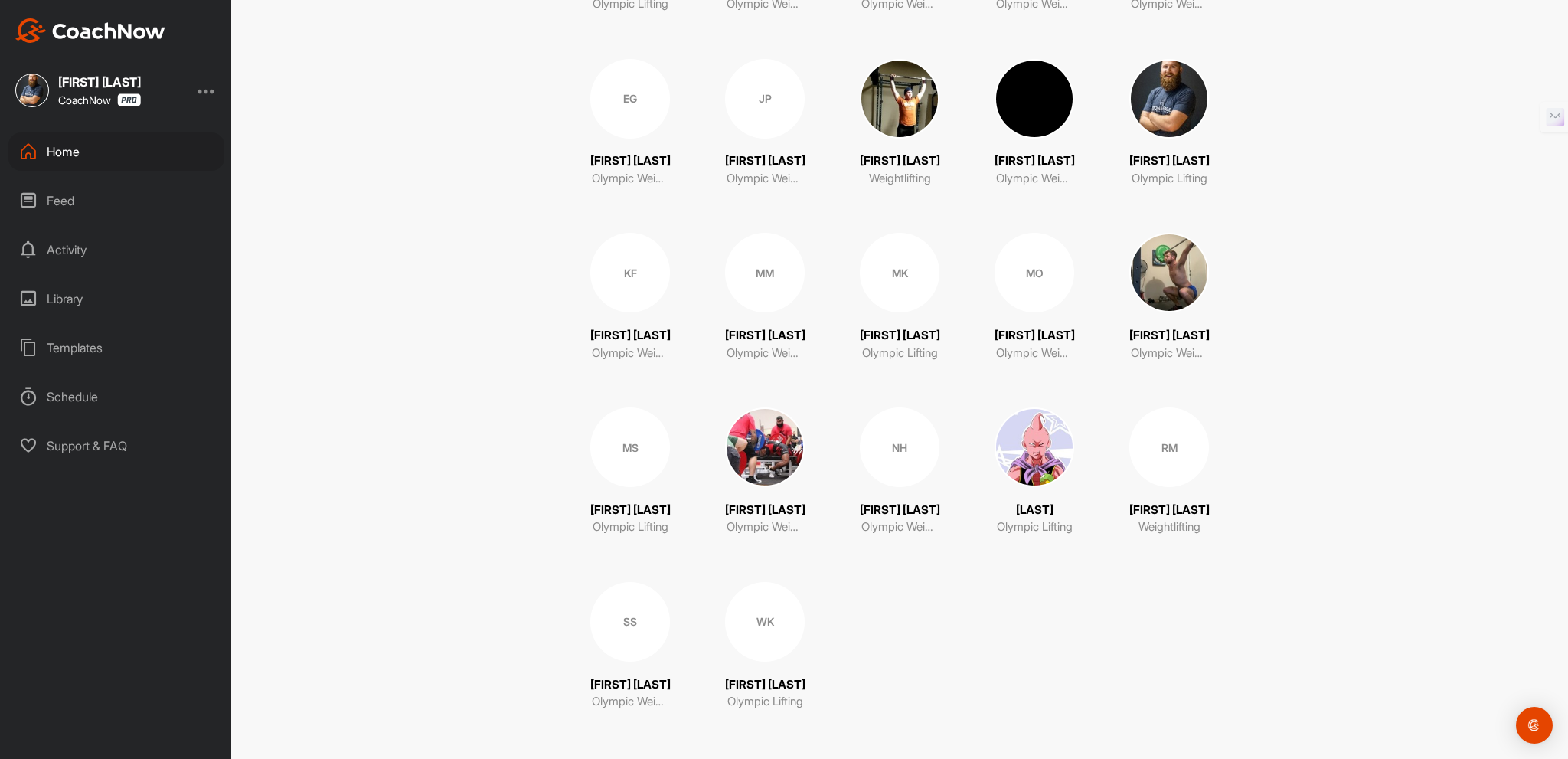 click on "New AP [FIRST] [LAST] Olympic Weightlifting [FIRST] [LAST] Seminar [FIRST] [LAST] Olympic Weightlifting AZ [FIRST] [LAST] Olympic Weightlifting AO [FIRST] [LAST] Olympic Lifting AA [FIRST] Olympic Weightlifting BK [FIRST] Olympic Weightlifting DB [FIRST] Olympic Weightlifting Elaine Tsay Olympic Weightlifting EG Evan Gilbert Olympic Weightlifting JP Jenna Perry Olympic Weightlifting John Leavitt Weightlifting Josh Garcia Olympic Weightlifting Justin Sene Olympic Lifting KF Kevin Frame Olympic Weightlifting MM Martin Martinez Olympic Weightlifting MK Matt kopra Olympic Lifting MO Meagan Oleary Olympic Weightlifting Michael Lachner Olympic Weightlifting MS Mighty Sanchezz Olympic Lifting Nathaniel Ruiz Olympic Weightlifting NH Nhan Ho Olympic Weightlifting Osagie Olympic Lifting RM Ravi Madapati Weightlifting SS Stephanie Sides Olympic Weightlifting WK Will Karafelis Olympic Lifting" at bounding box center [900, 210] 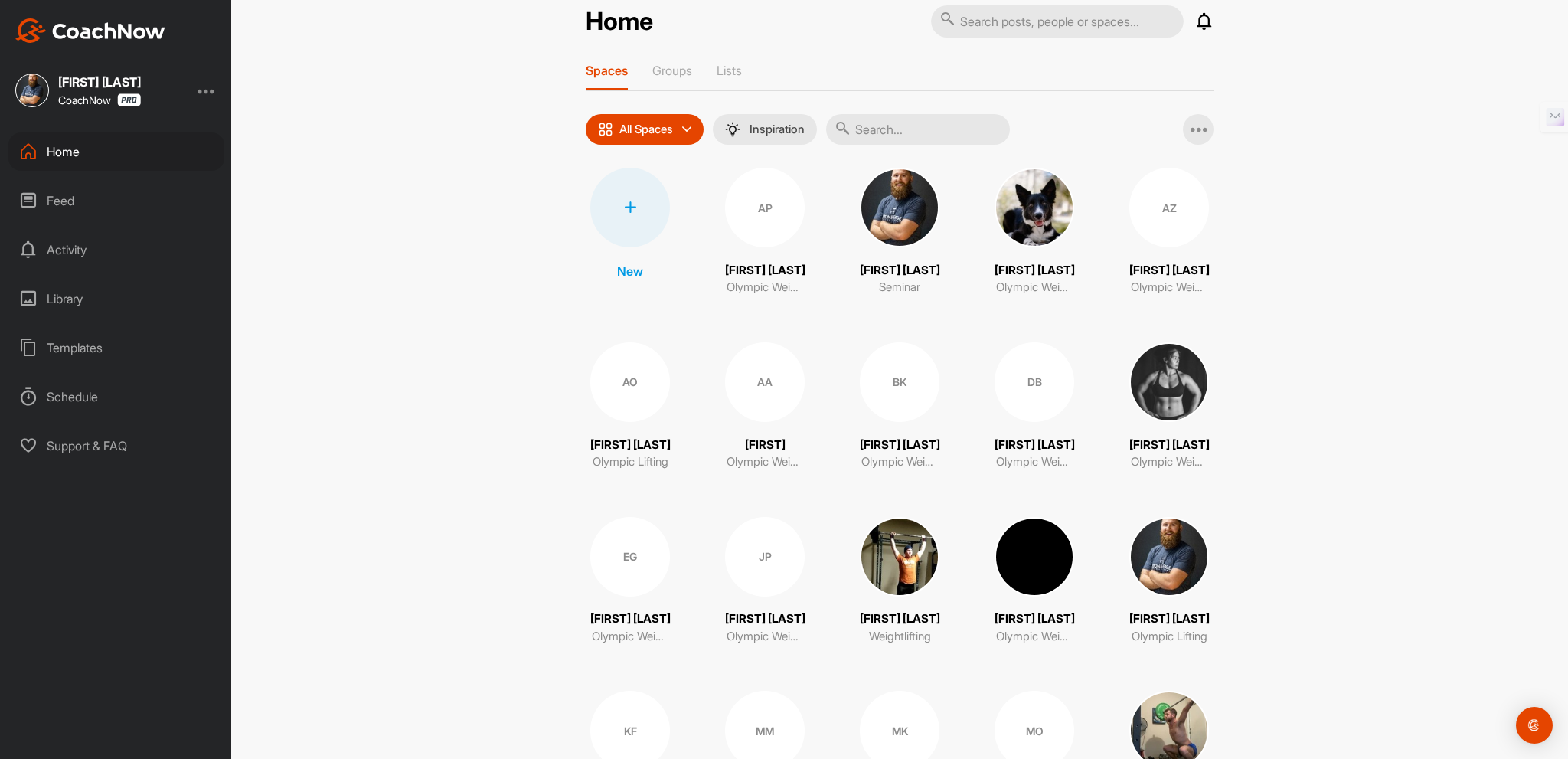 scroll, scrollTop: 0, scrollLeft: 0, axis: both 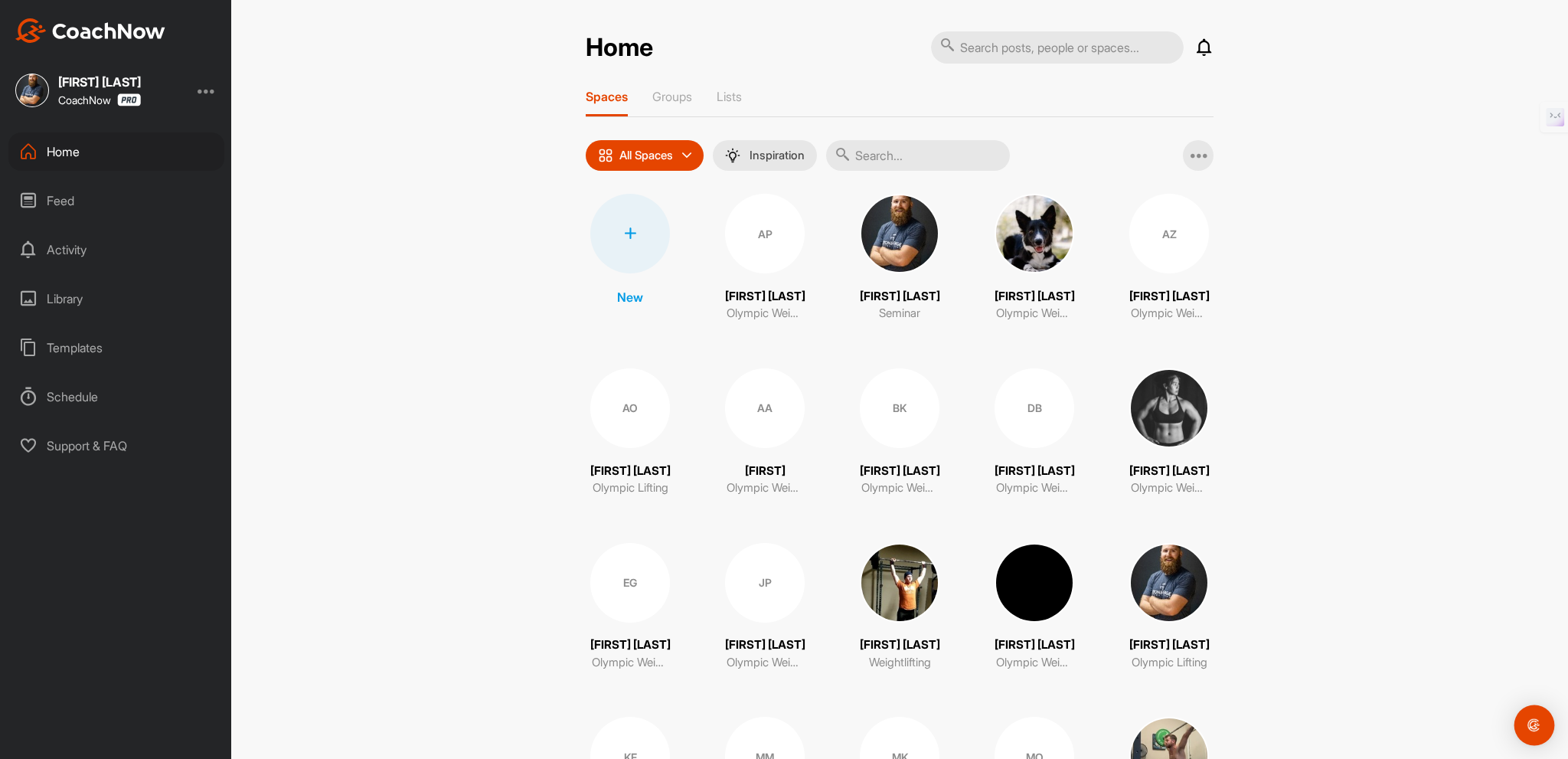 click at bounding box center [1534, 725] 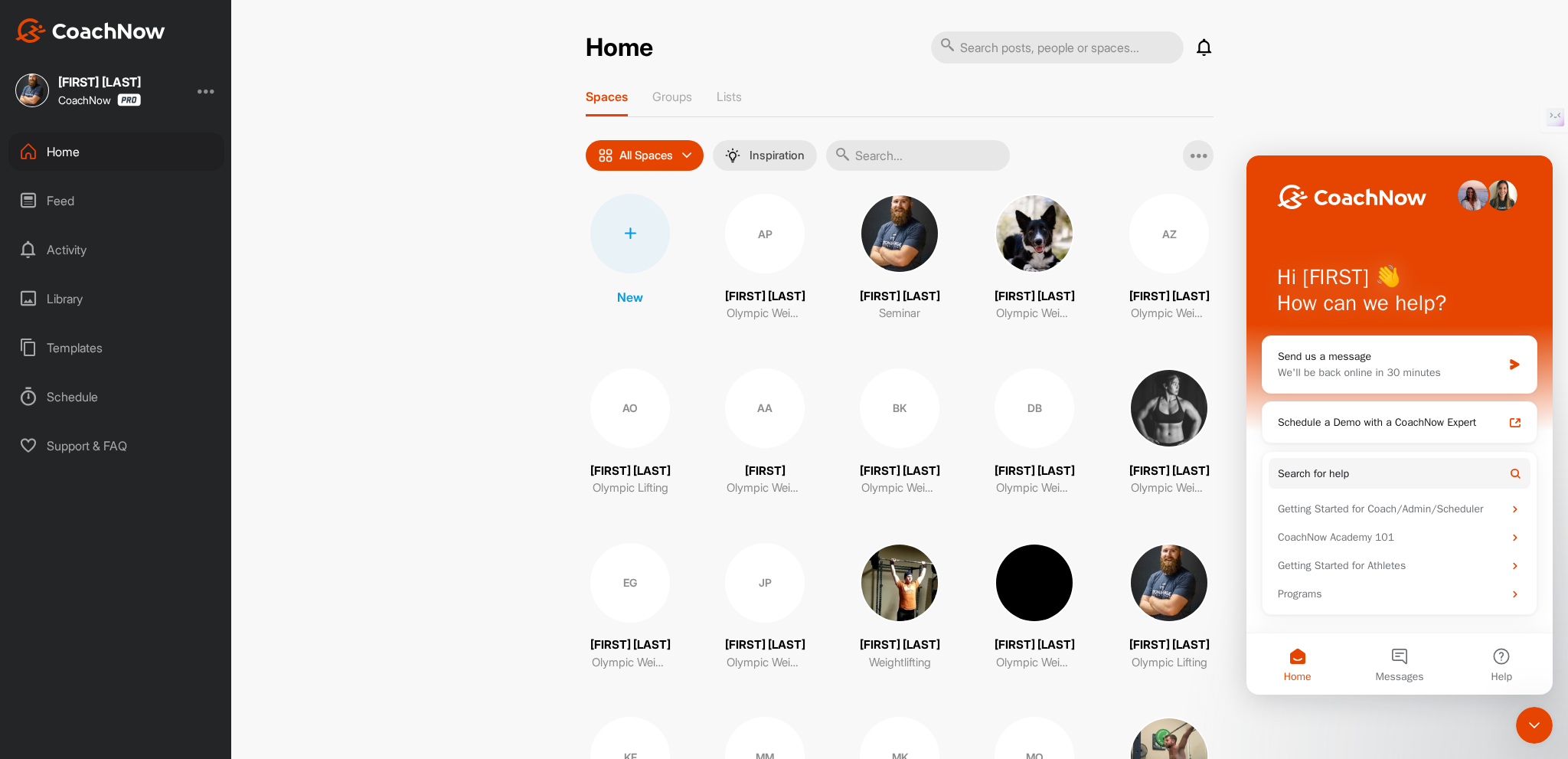 scroll, scrollTop: 0, scrollLeft: 0, axis: both 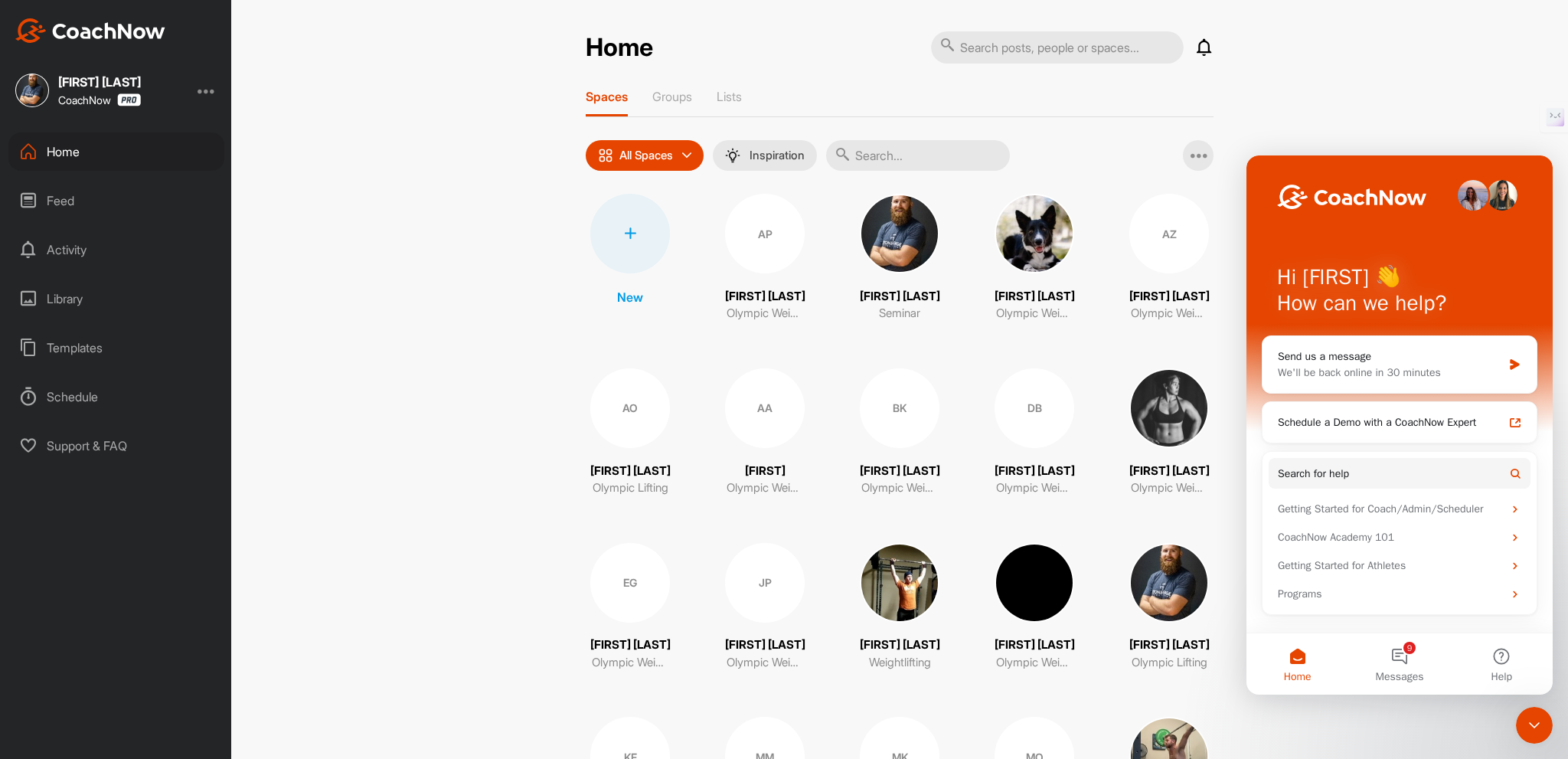 click 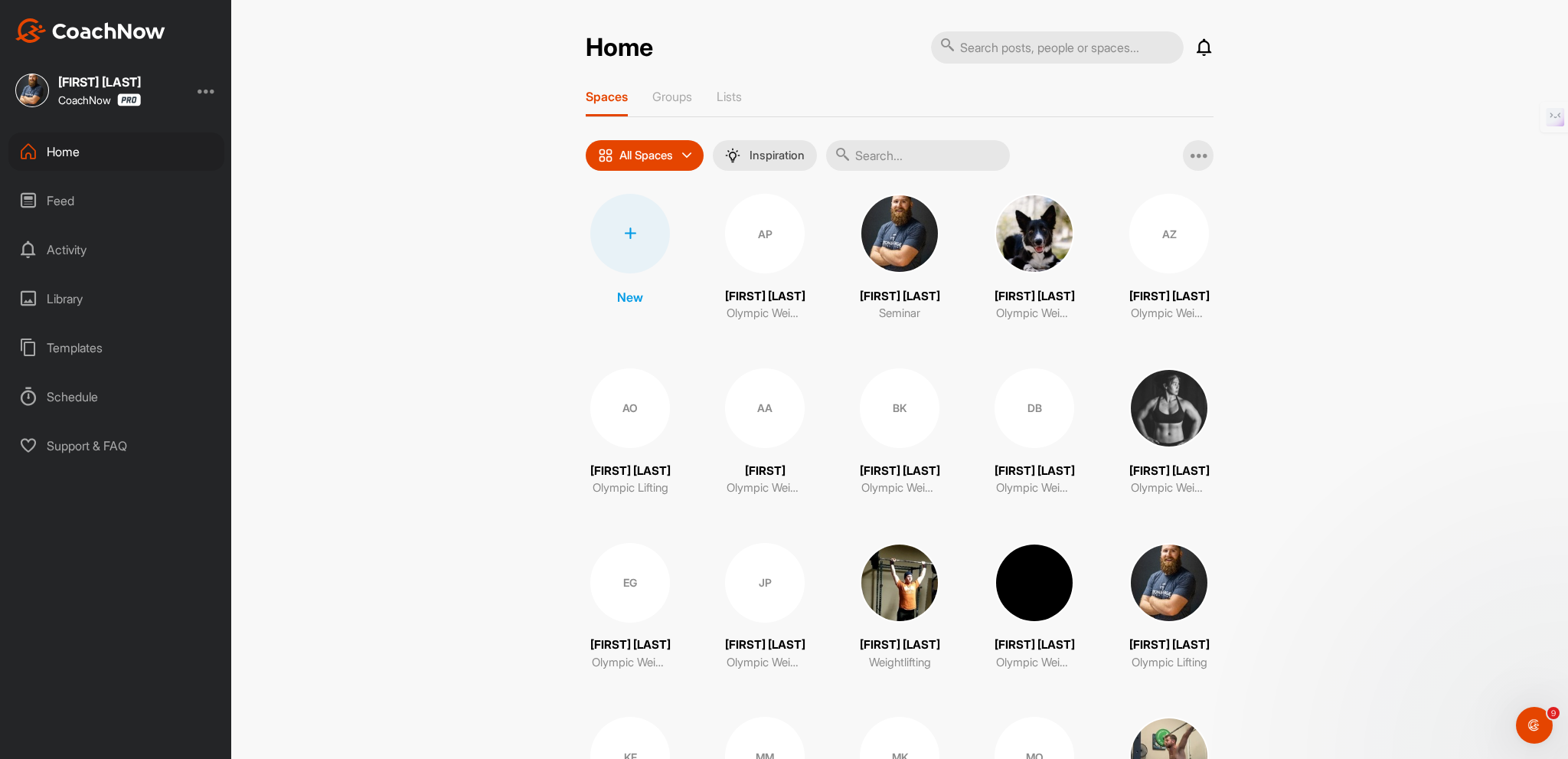 scroll, scrollTop: 0, scrollLeft: 0, axis: both 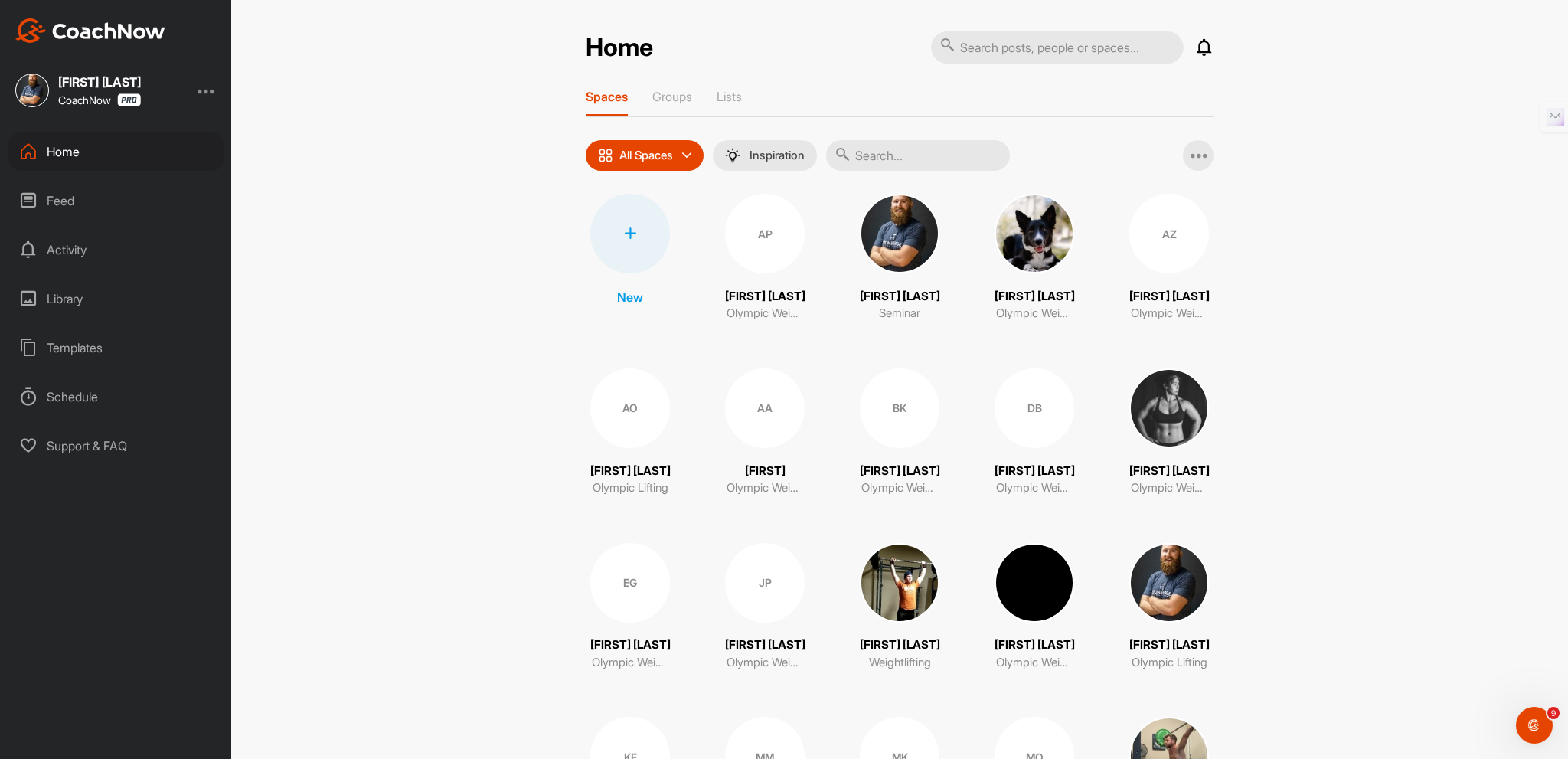 click 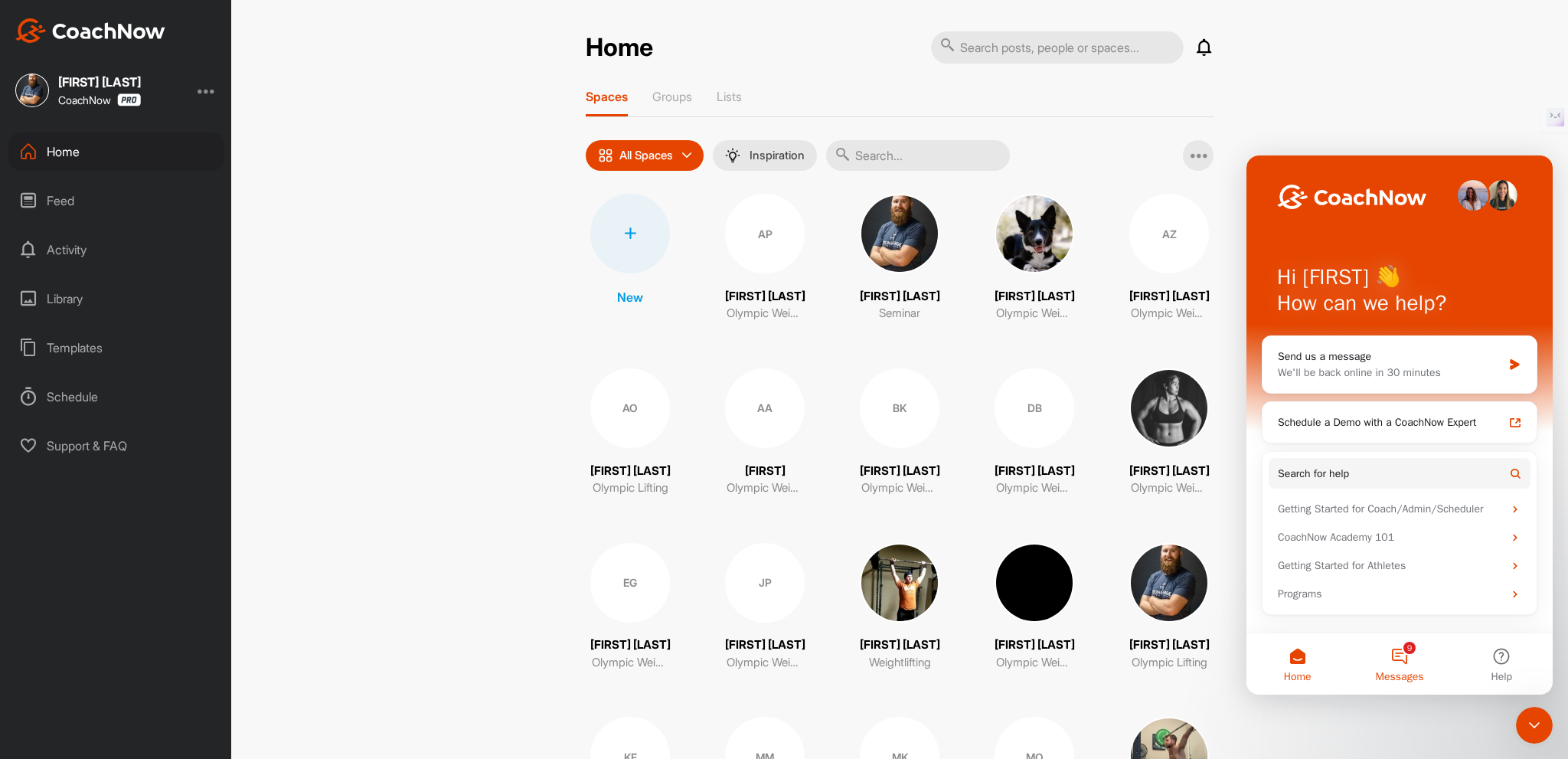 click on "9 Messages" at bounding box center (1399, 664) 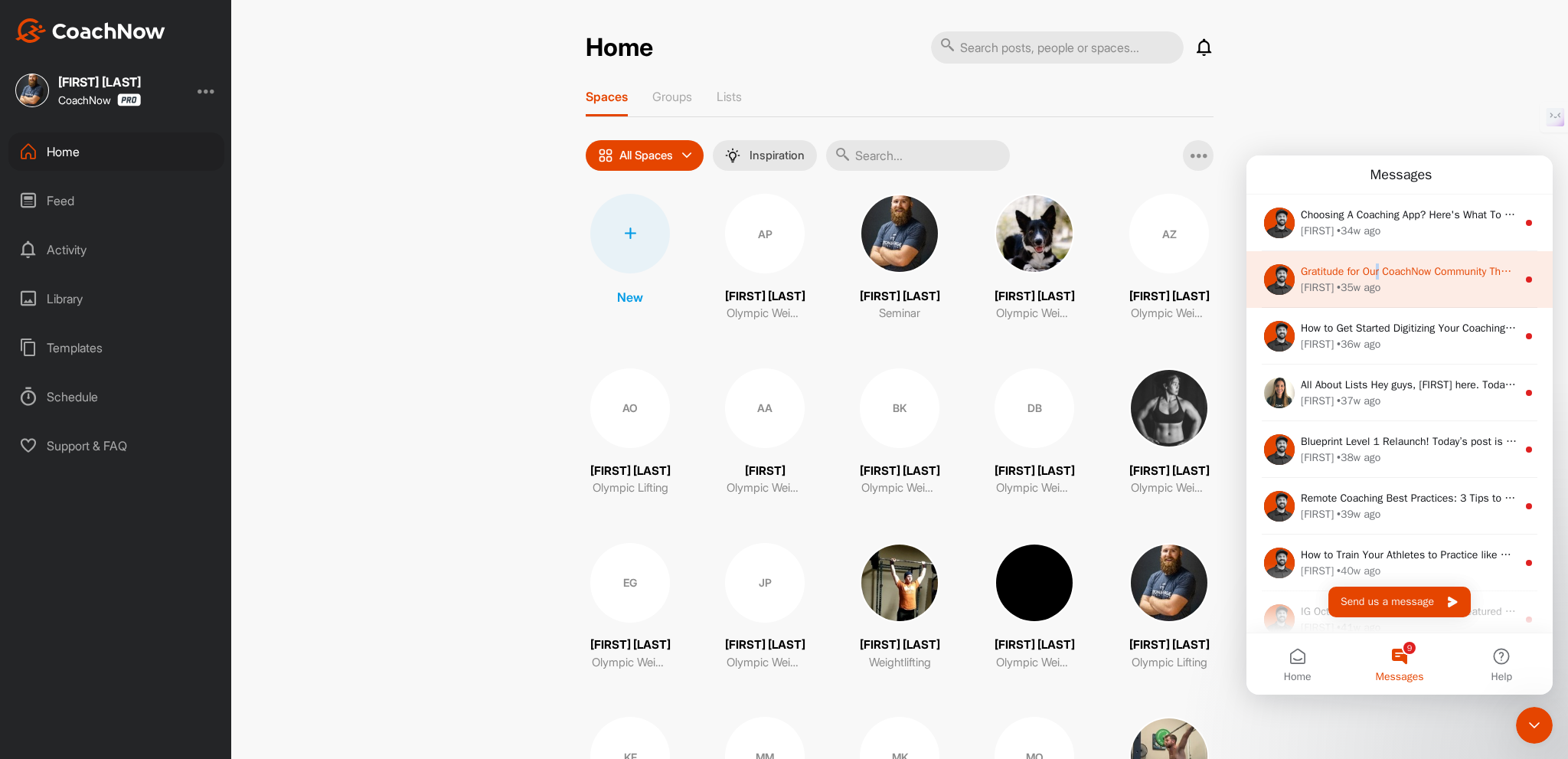 click on "Gratitude for Our CoachNow Community The holiday season always inspires the feeling of gratitude and this year is no different so I wanted to take a moment and share what I’m grateful for in 2024. From my family, to our CoachNow Community, and many others, I'm so grateful for all of you. To all of you who are new to the CoachNow universe, welcome, and thank you for trusting in us to help you grow. Let’s make 2025 the best year yet.​​​​​READ THE BLOG" at bounding box center (2372, 271) 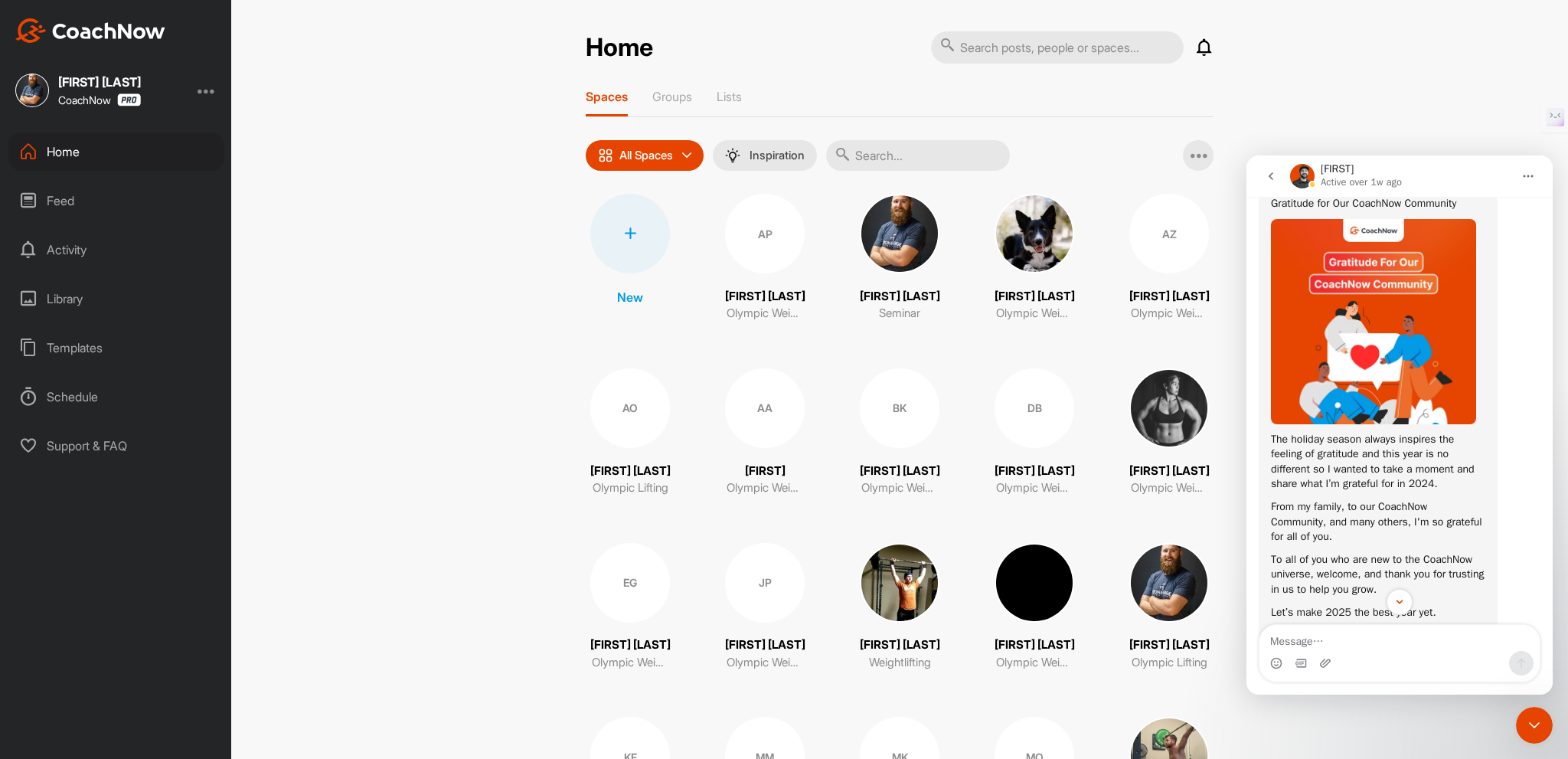 scroll, scrollTop: 185, scrollLeft: 0, axis: vertical 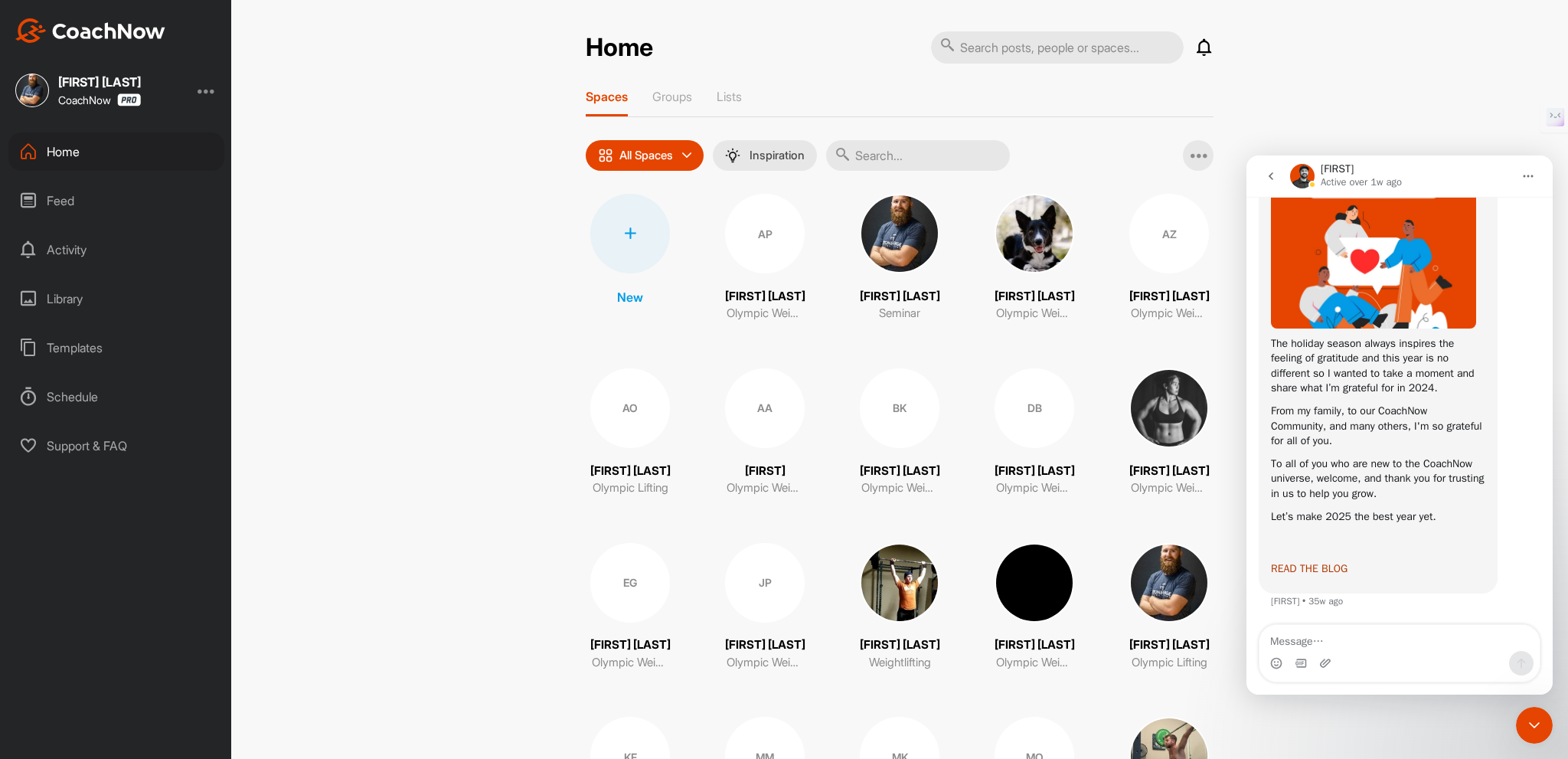 click on "​​​​READ THE BLOG" at bounding box center (1309, 568) 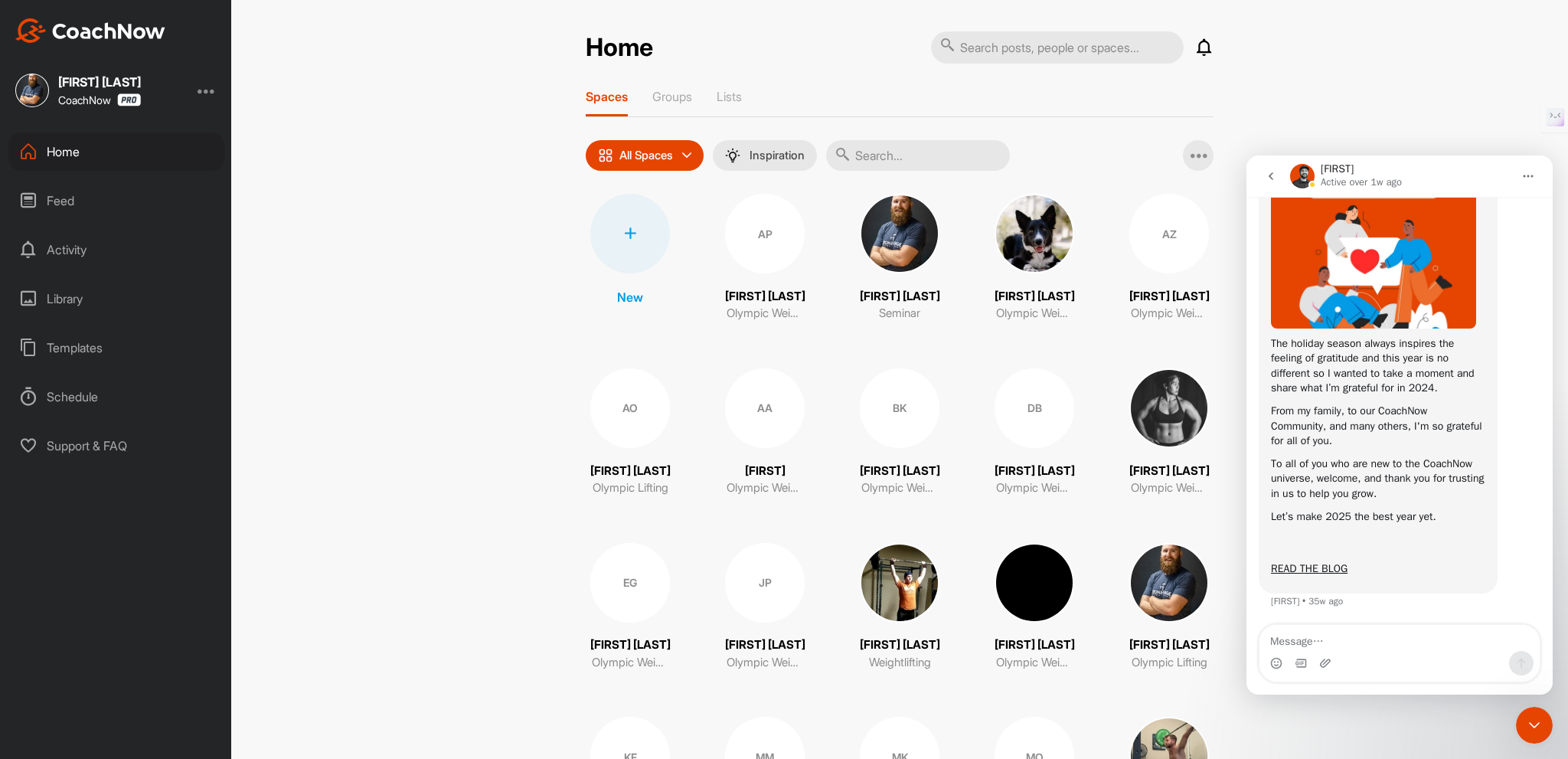 click at bounding box center [1534, 725] 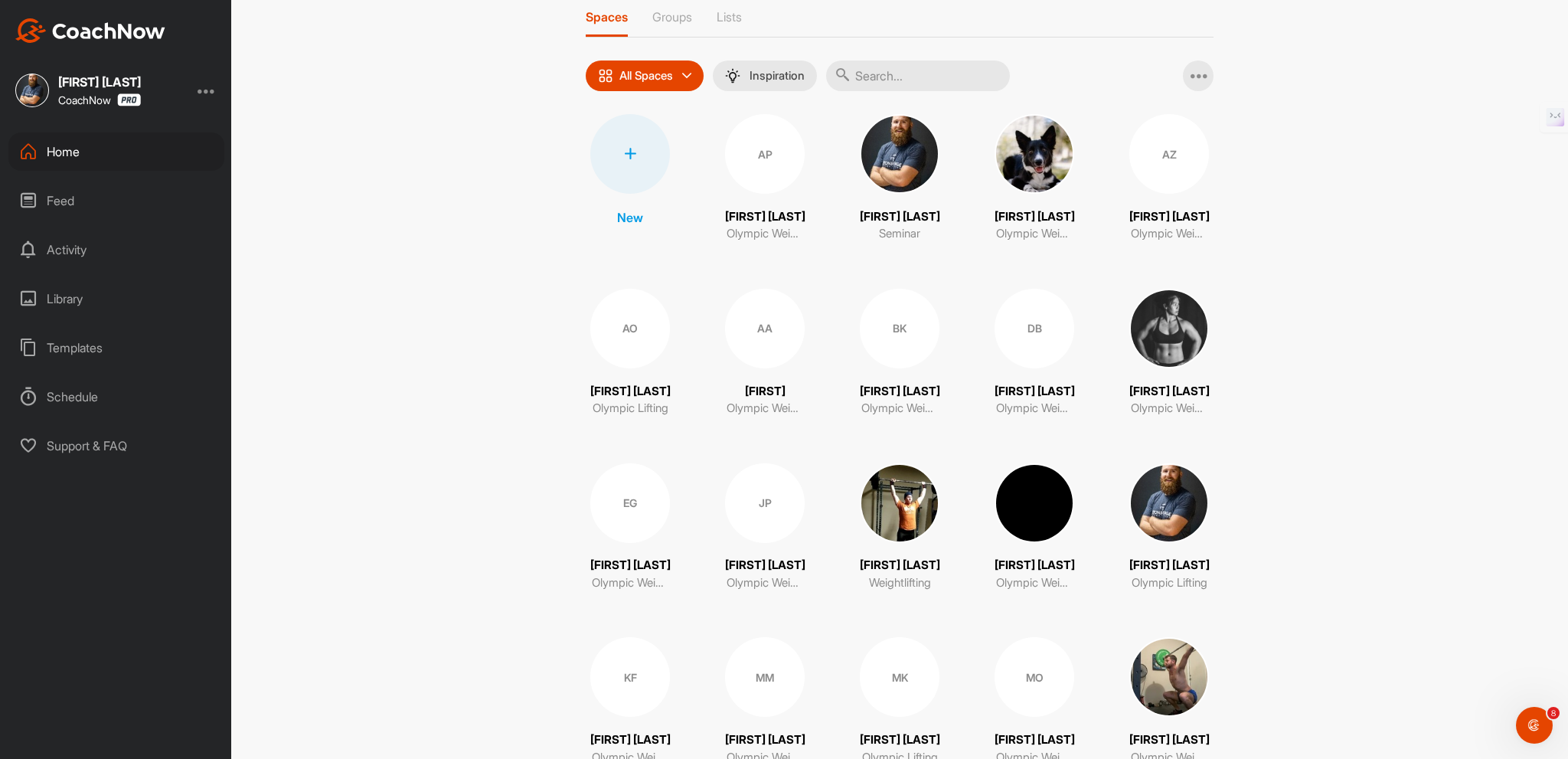 scroll, scrollTop: 0, scrollLeft: 0, axis: both 